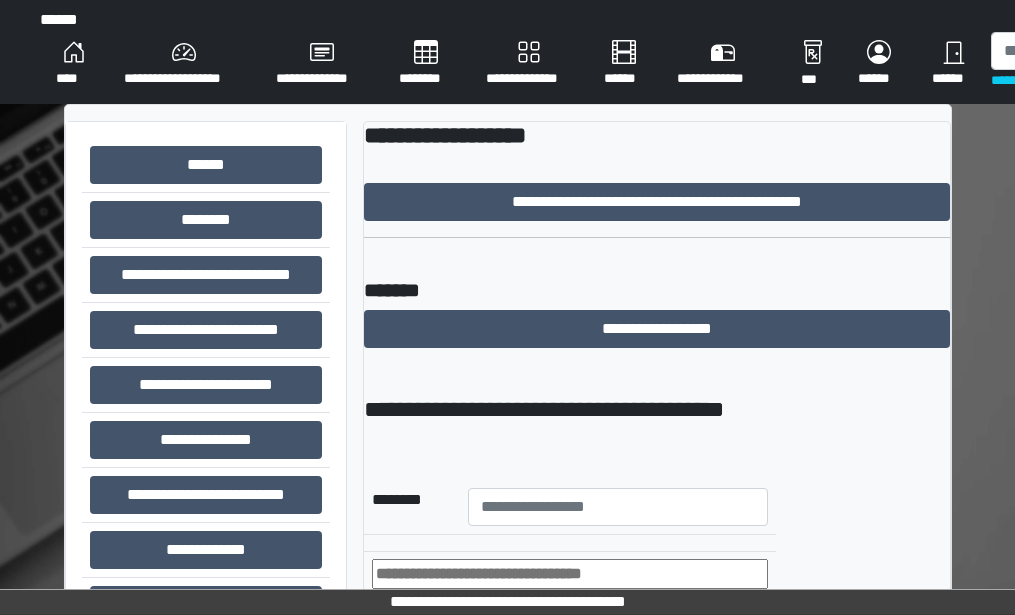scroll, scrollTop: 0, scrollLeft: 0, axis: both 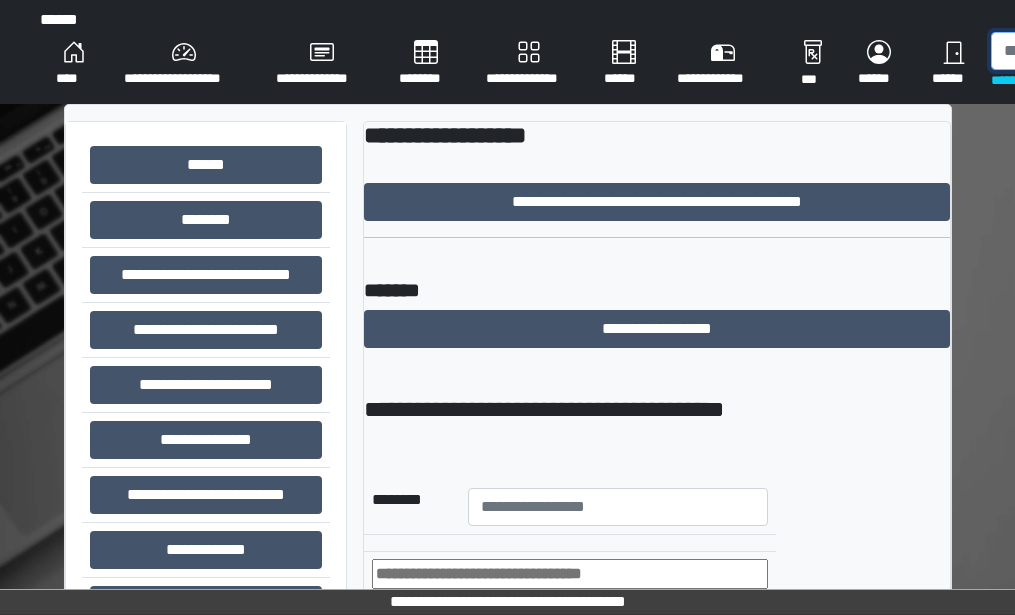 click at bounding box center [1094, 51] 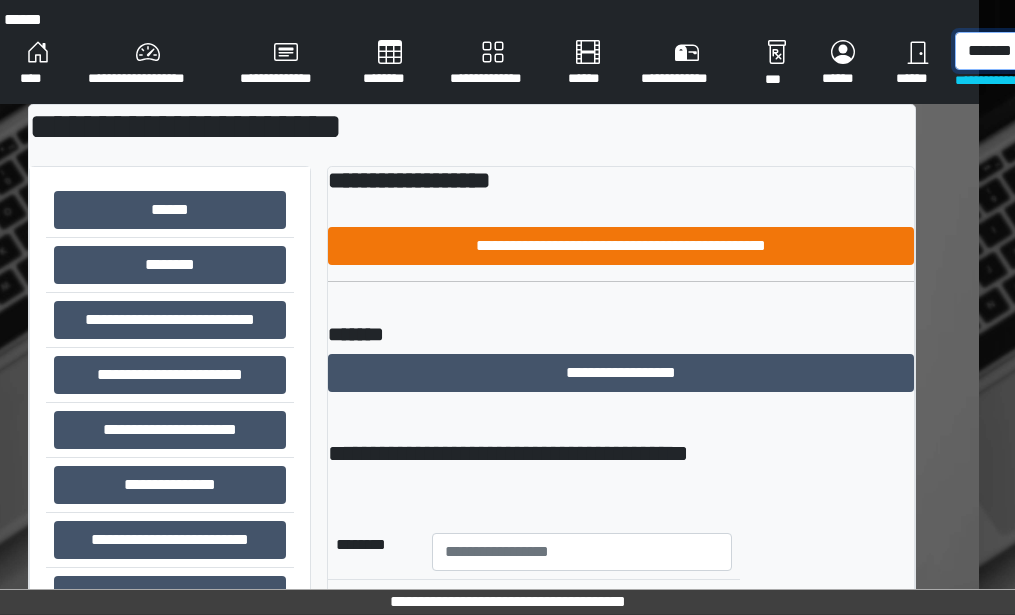 scroll, scrollTop: 0, scrollLeft: 43, axis: horizontal 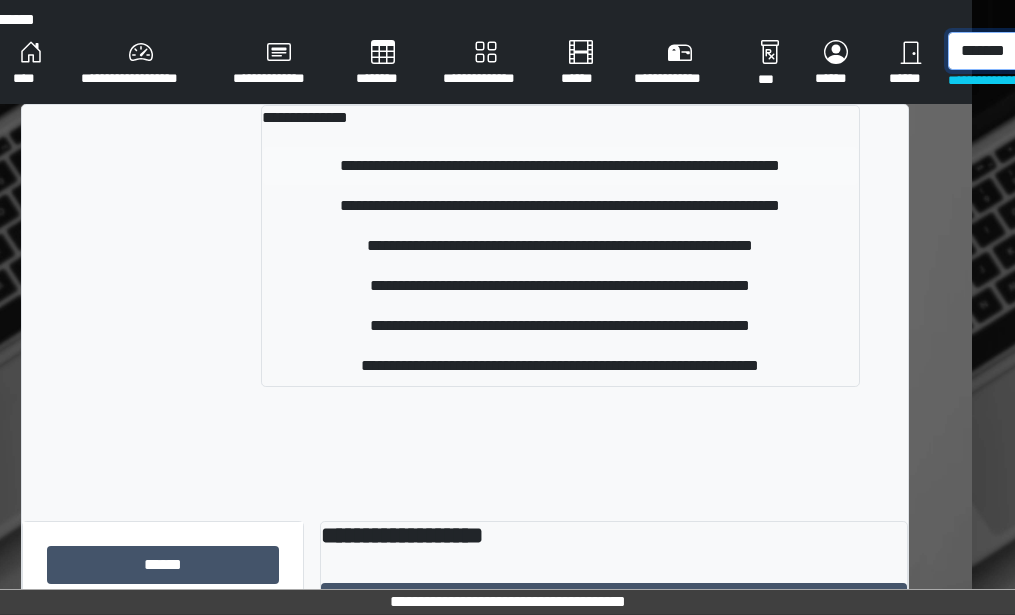 type on "*******" 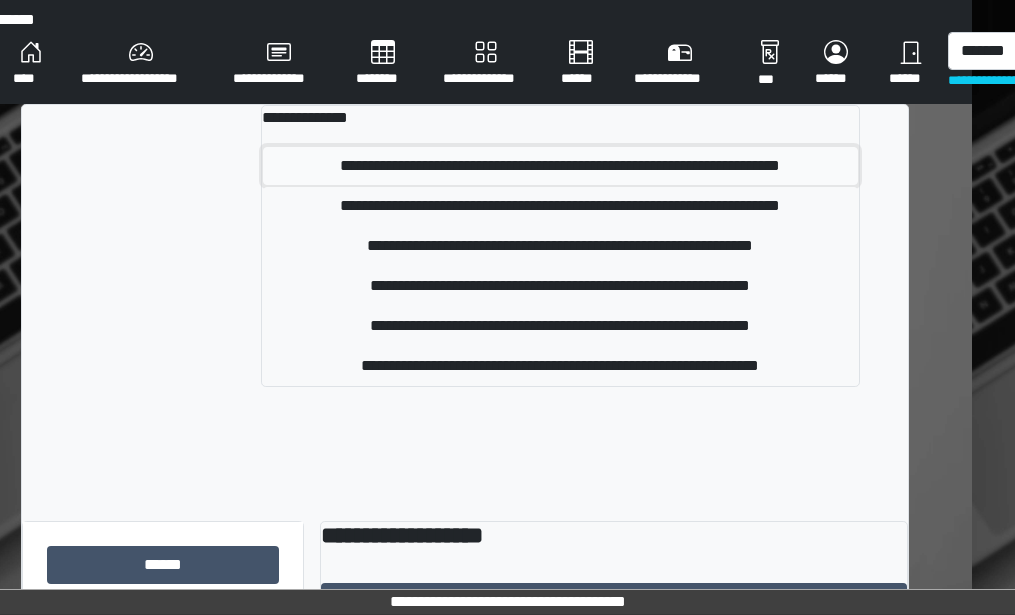 click on "**********" at bounding box center (560, 166) 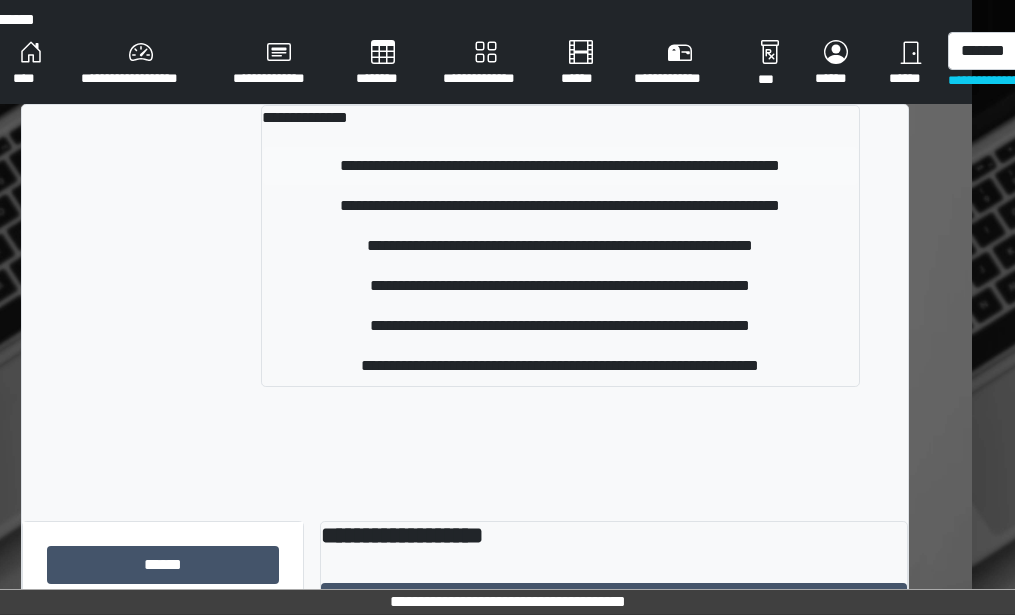 type 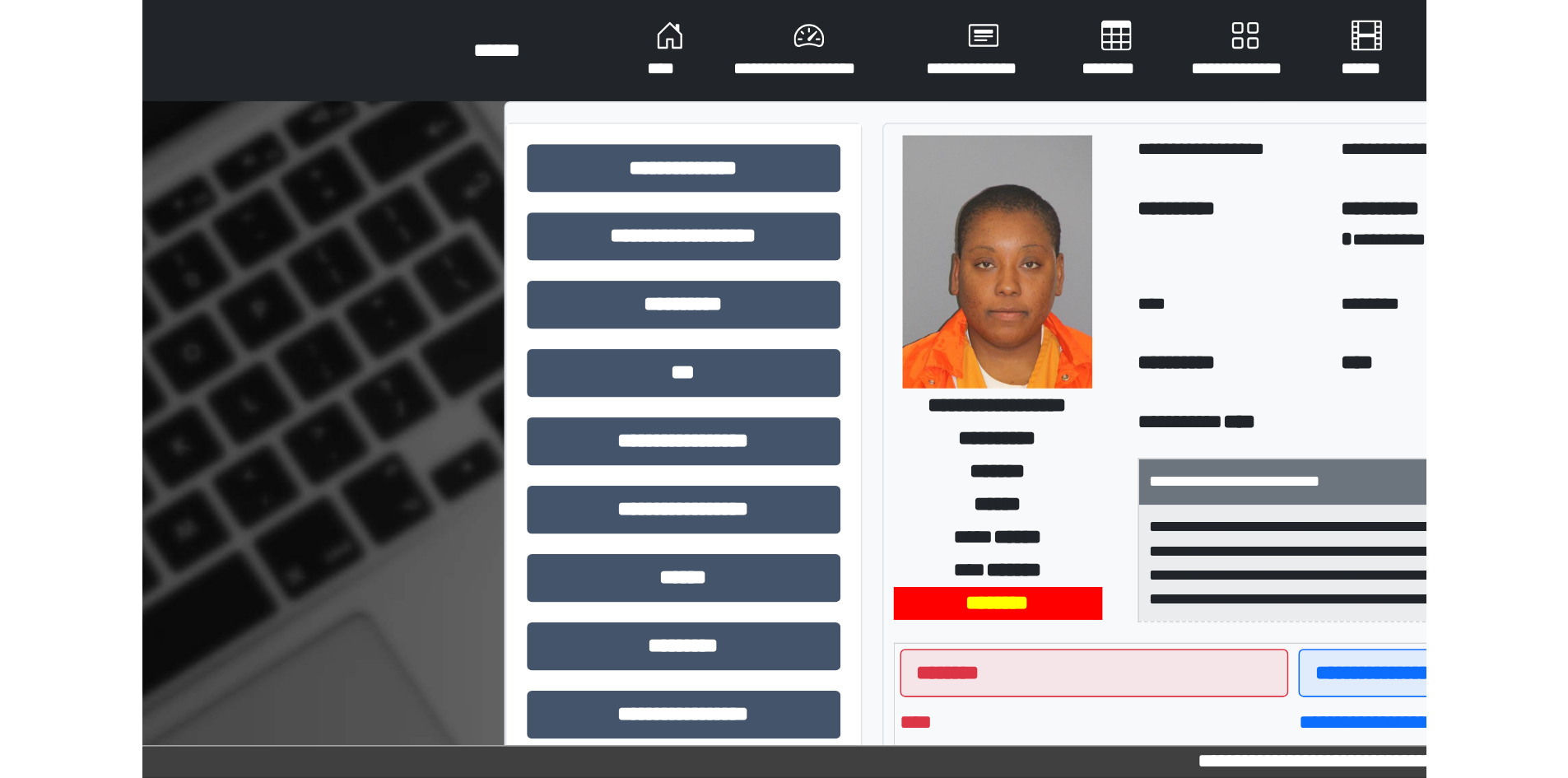 scroll, scrollTop: 0, scrollLeft: 0, axis: both 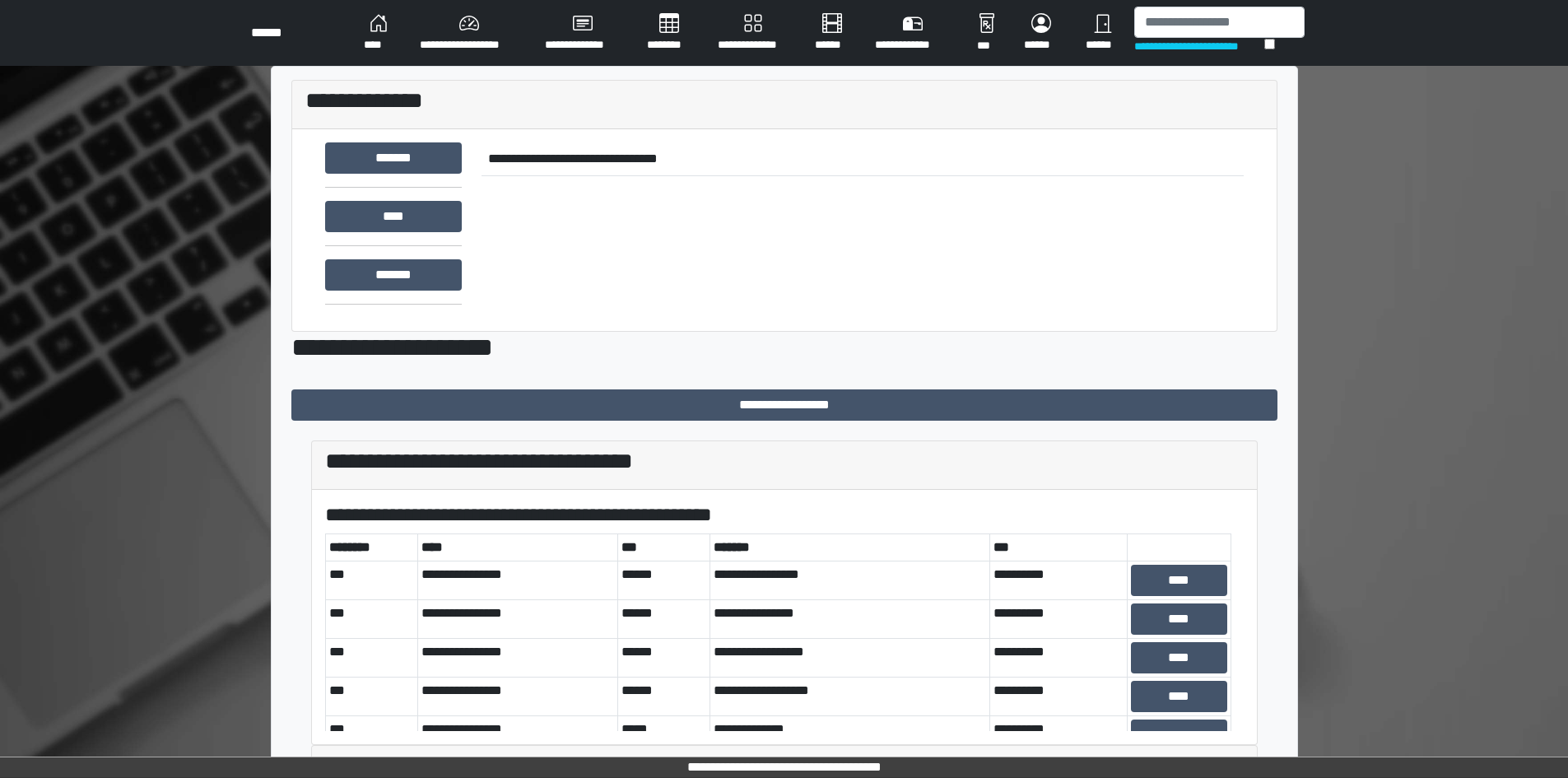 click on "**********" at bounding box center [784, 33] 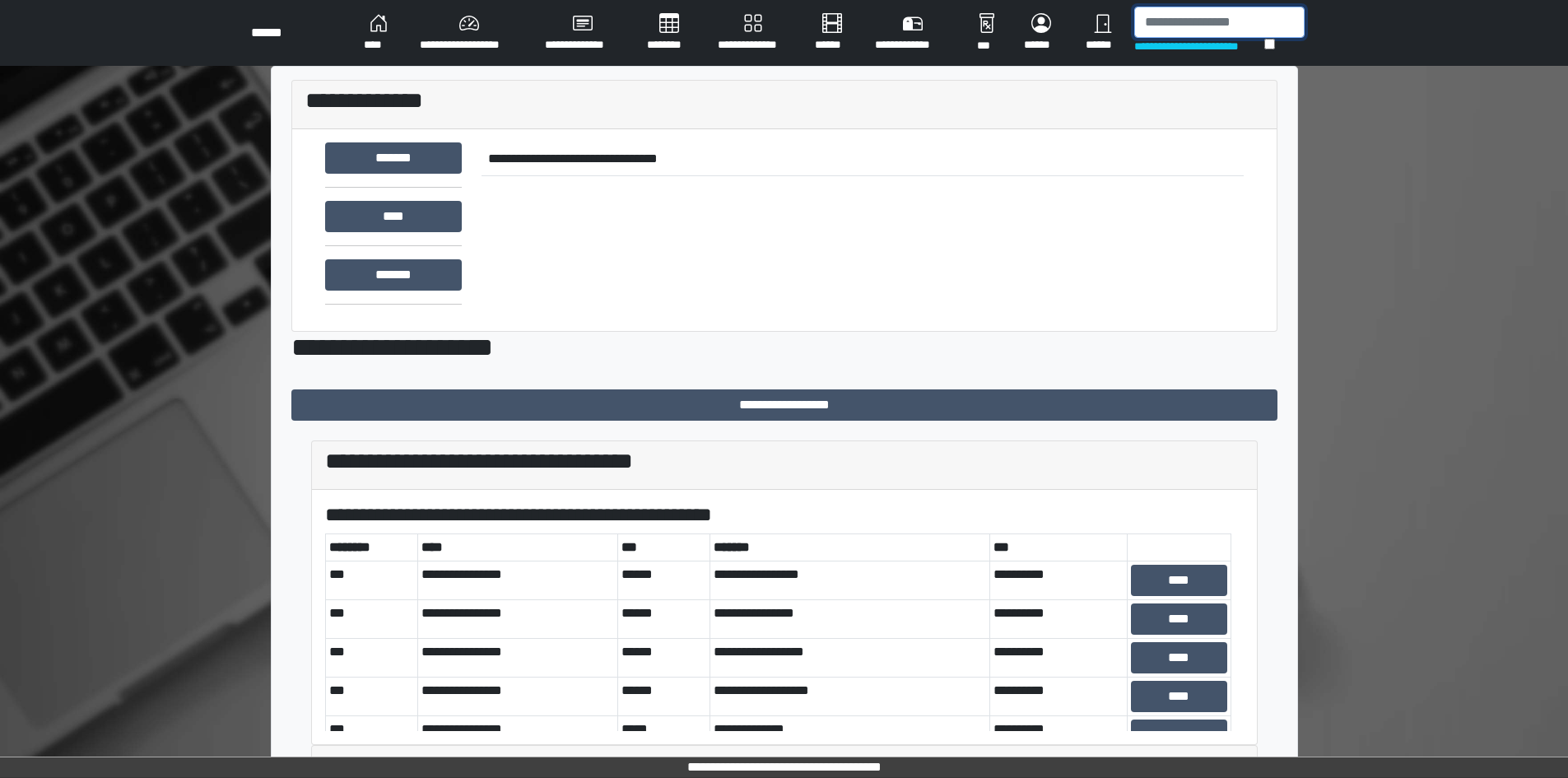 click at bounding box center [1219, 22] 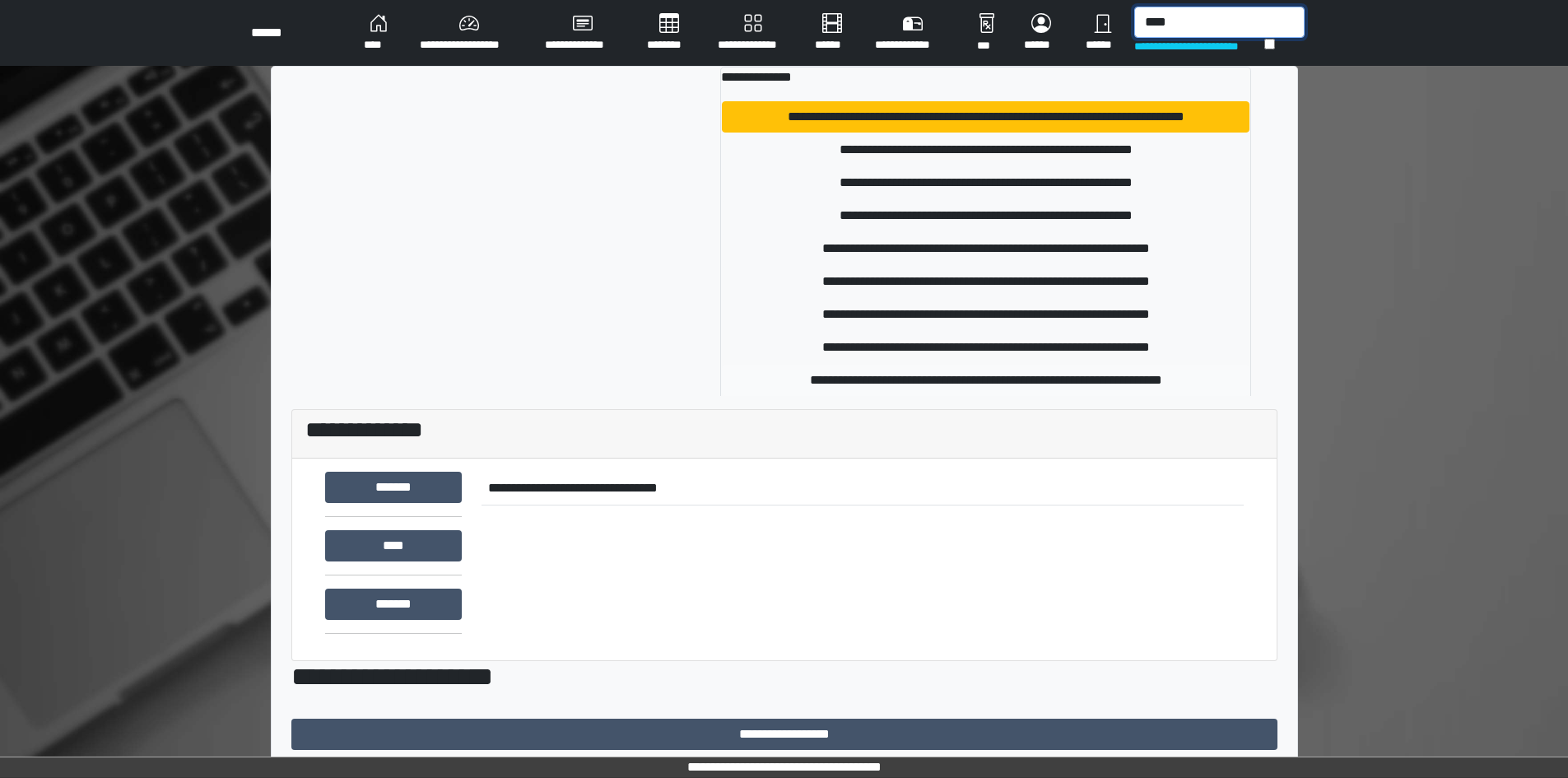 type on "****" 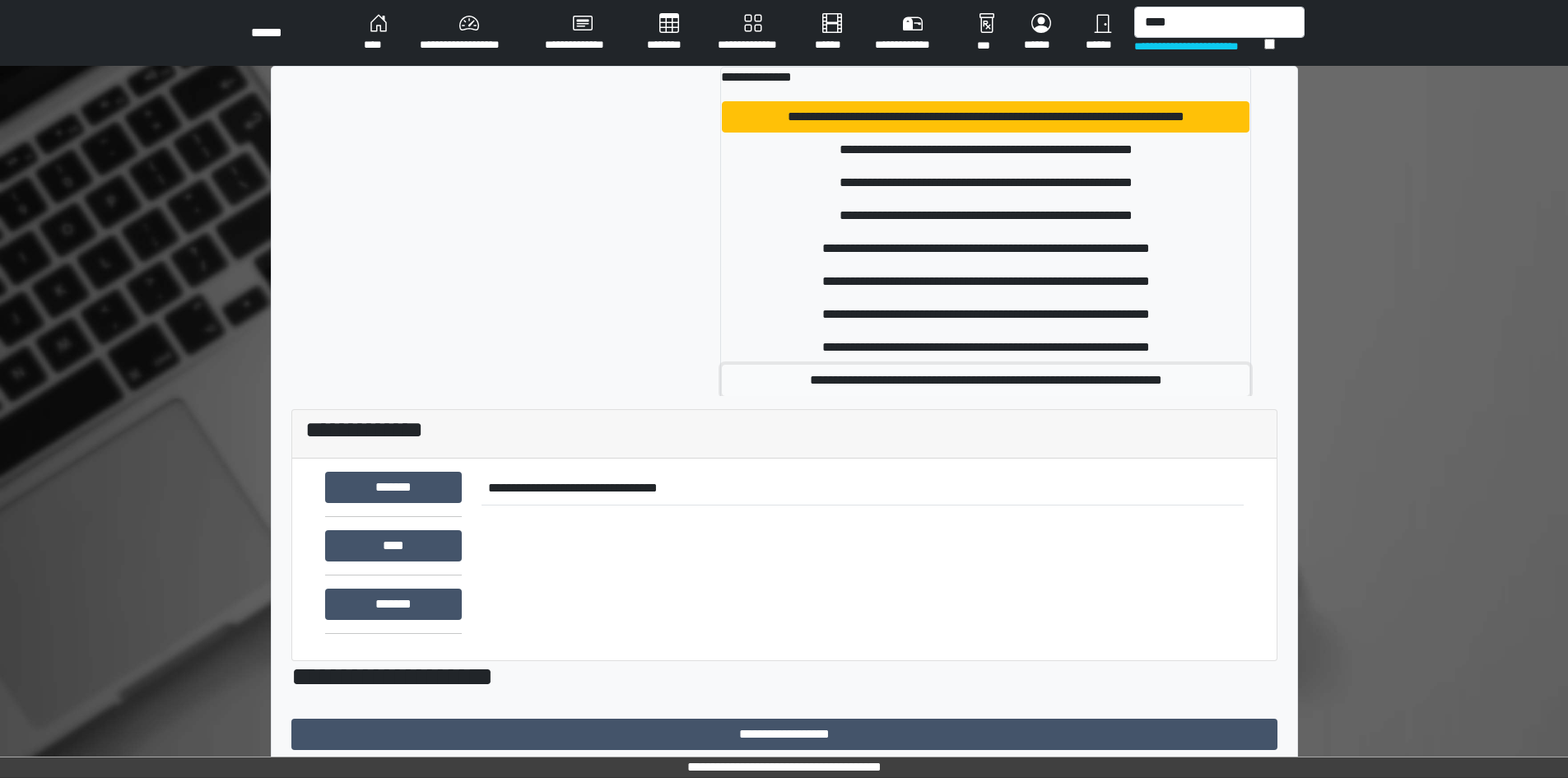 click on "**********" at bounding box center [985, 380] 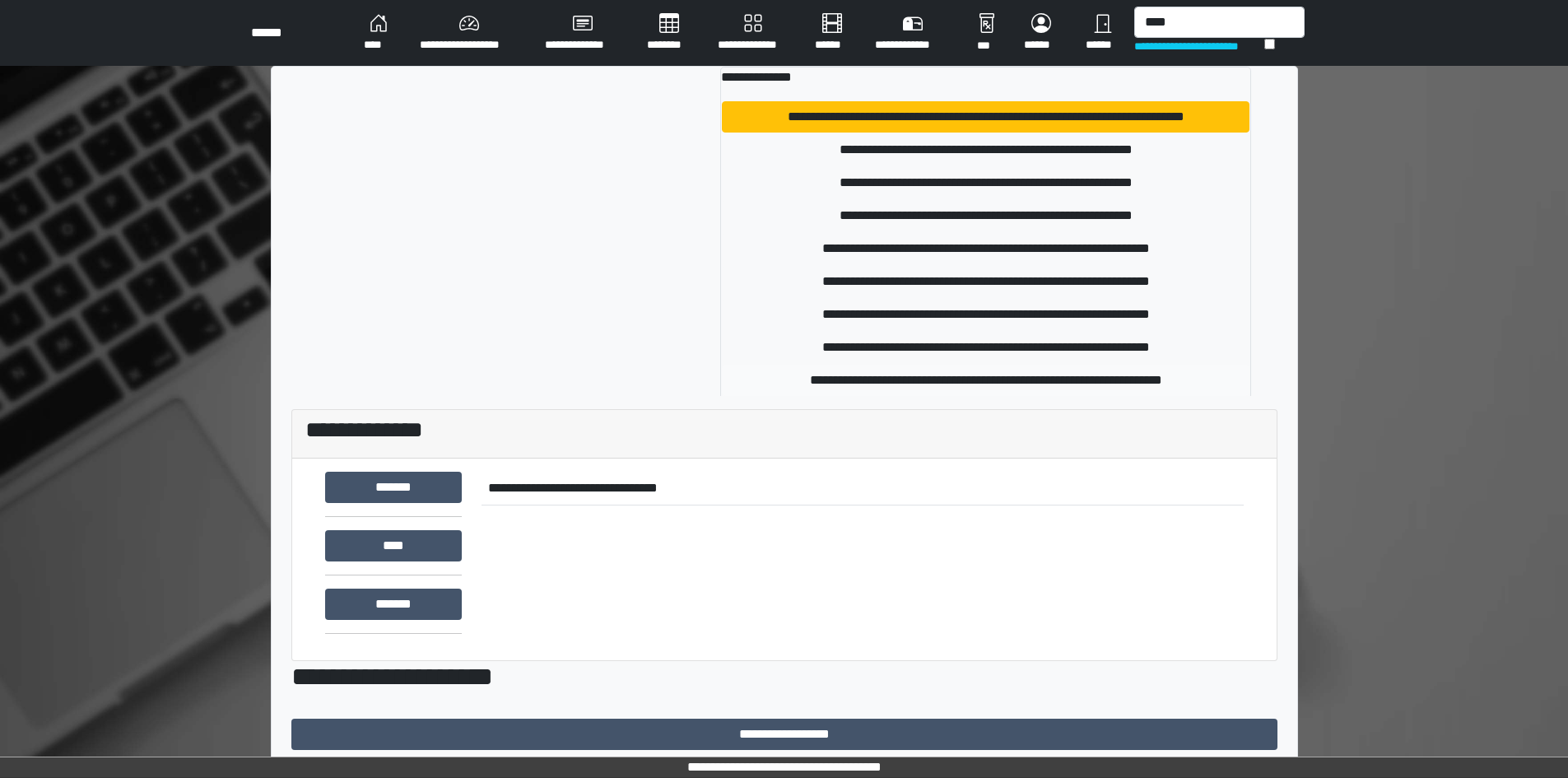 type 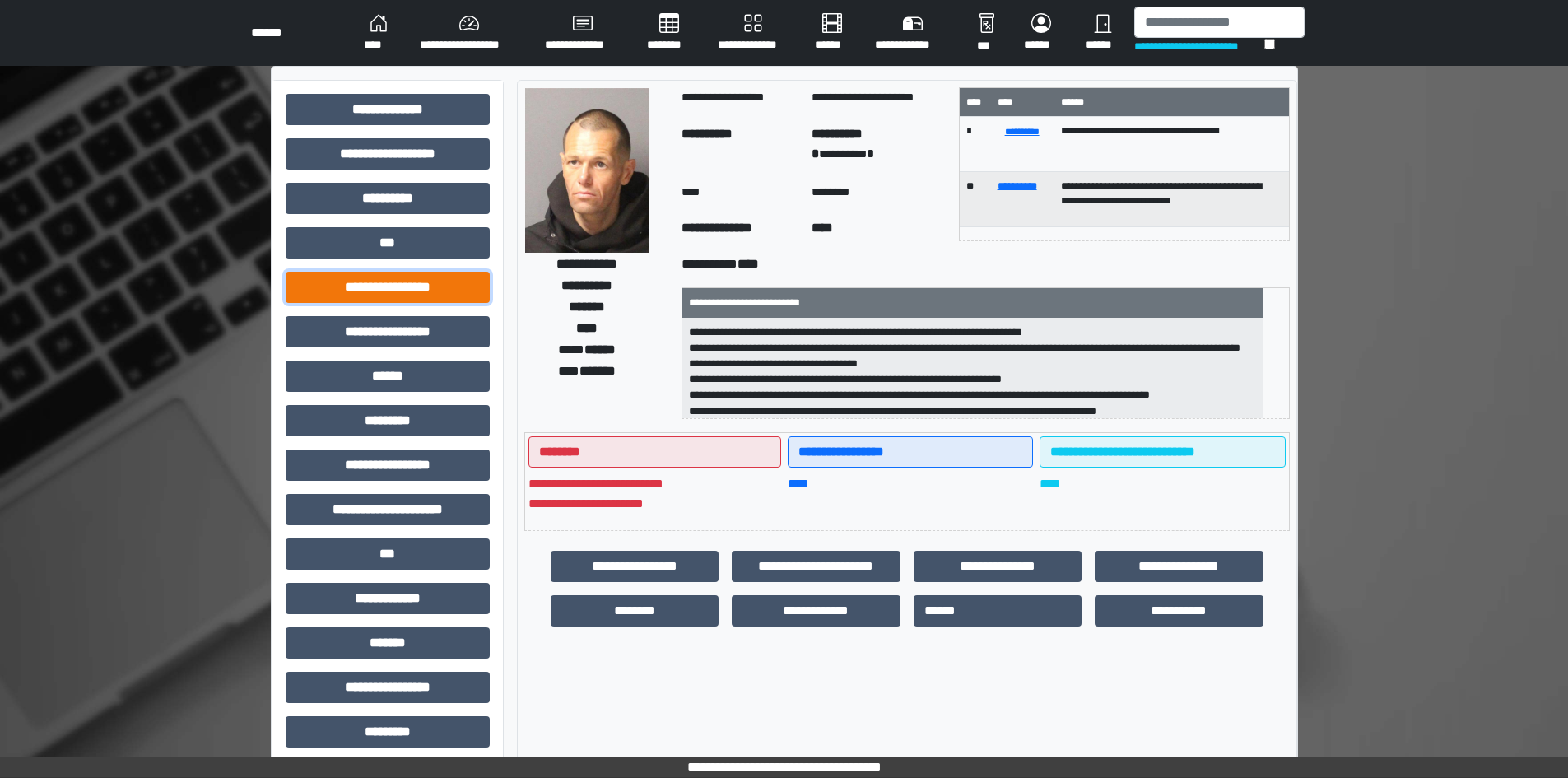 click on "**********" at bounding box center [388, 287] 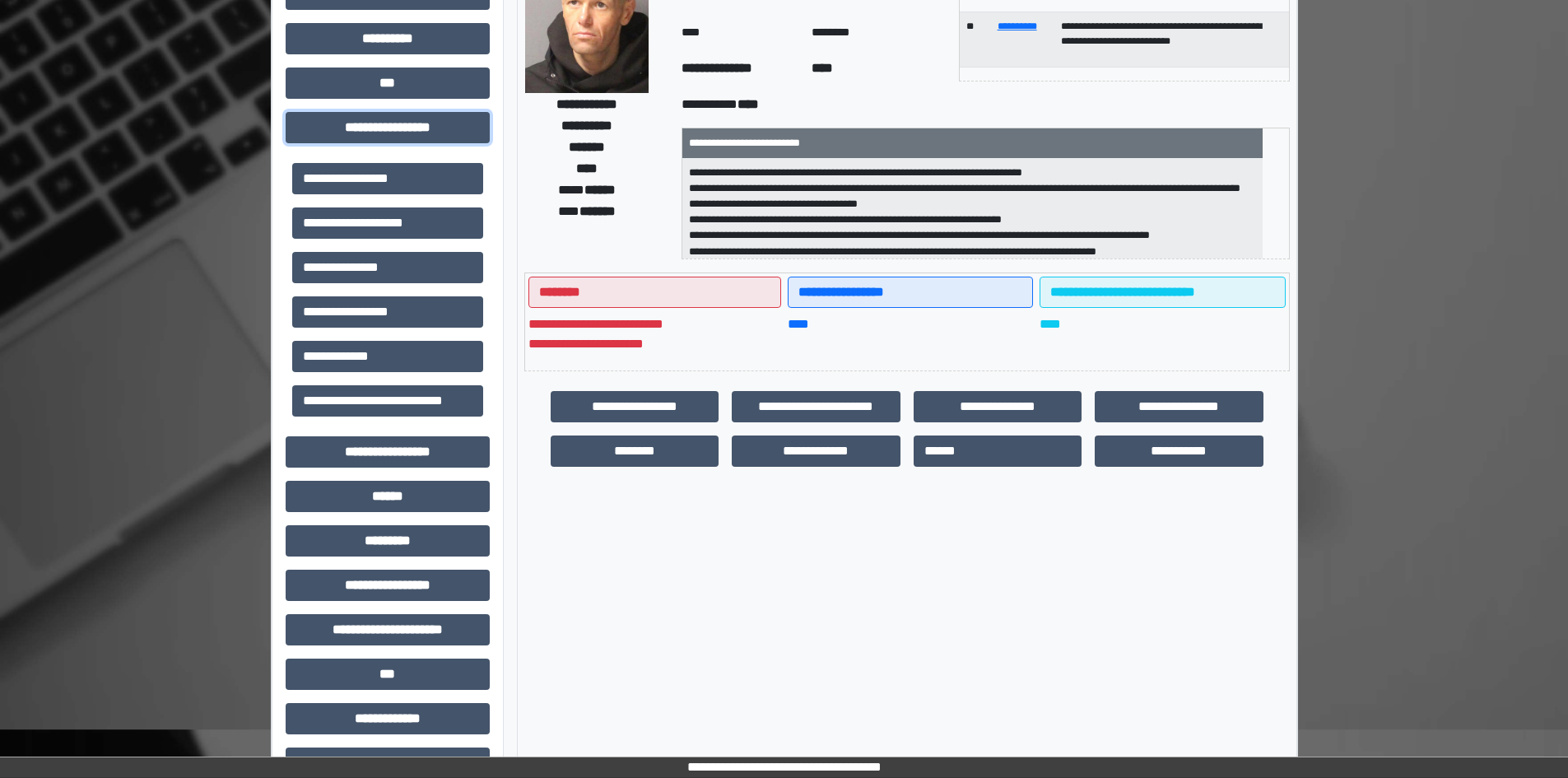 scroll, scrollTop: 247, scrollLeft: 0, axis: vertical 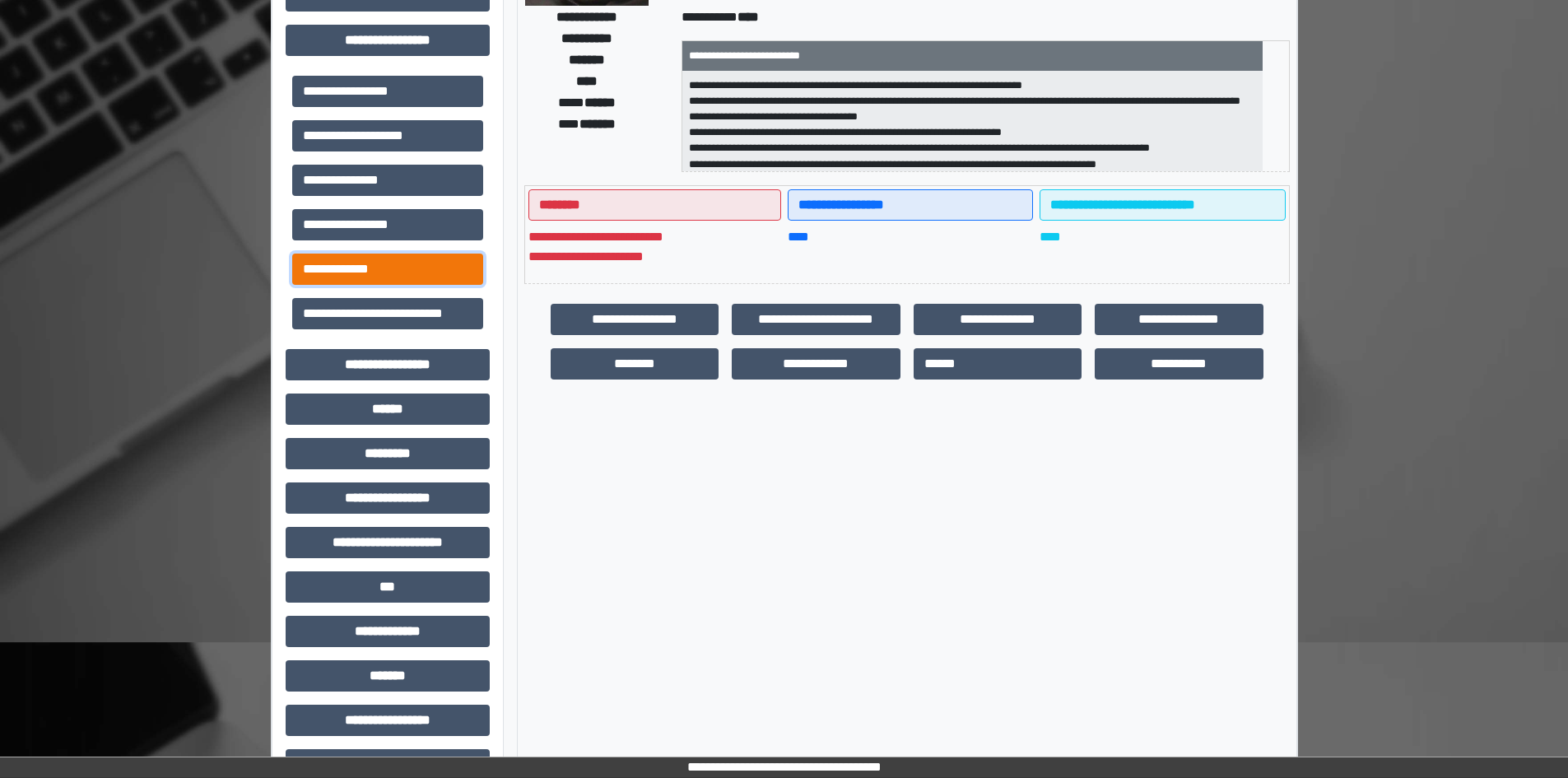 click on "**********" at bounding box center [388, 269] 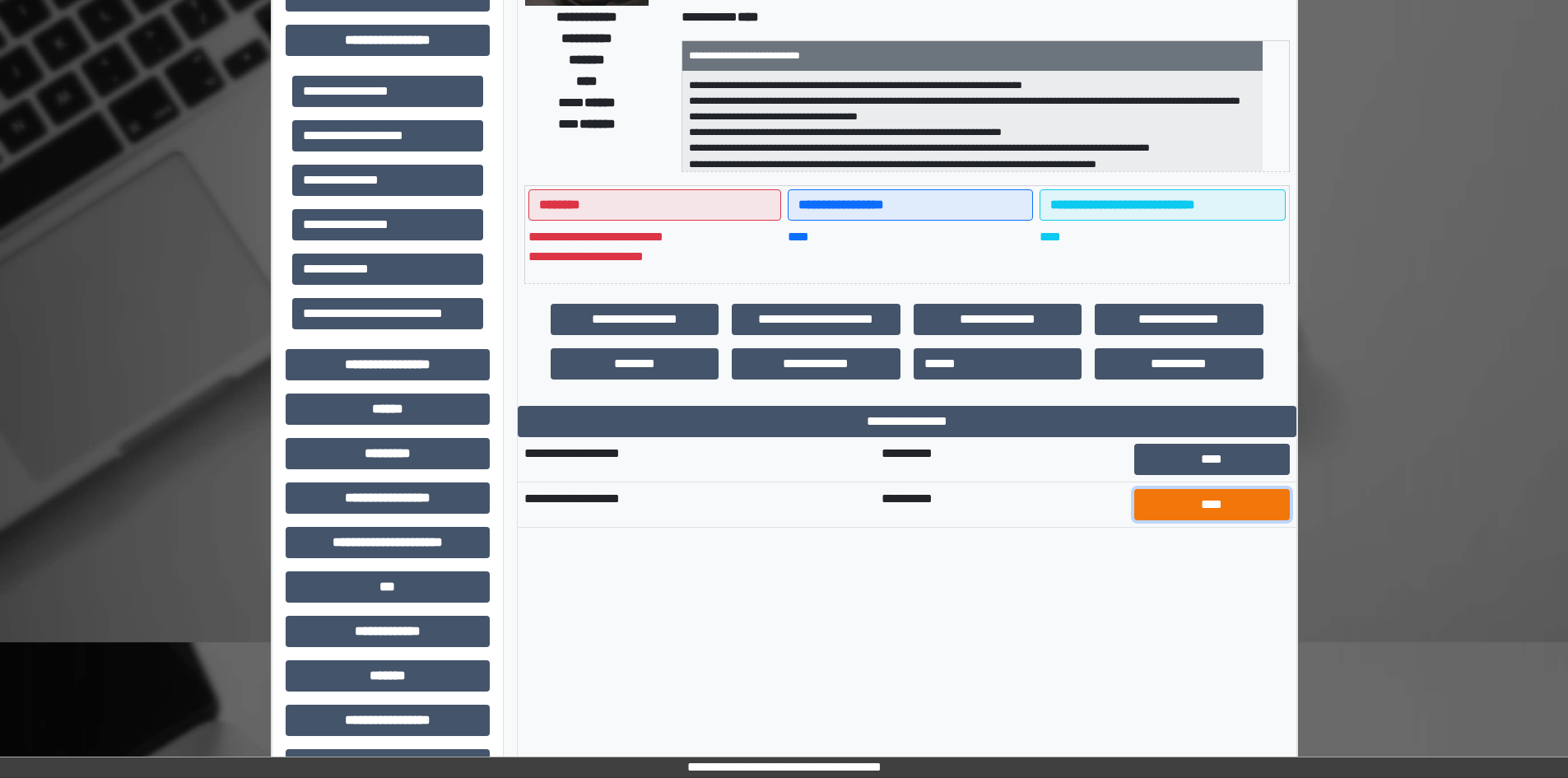 click on "****" at bounding box center (1212, 505) 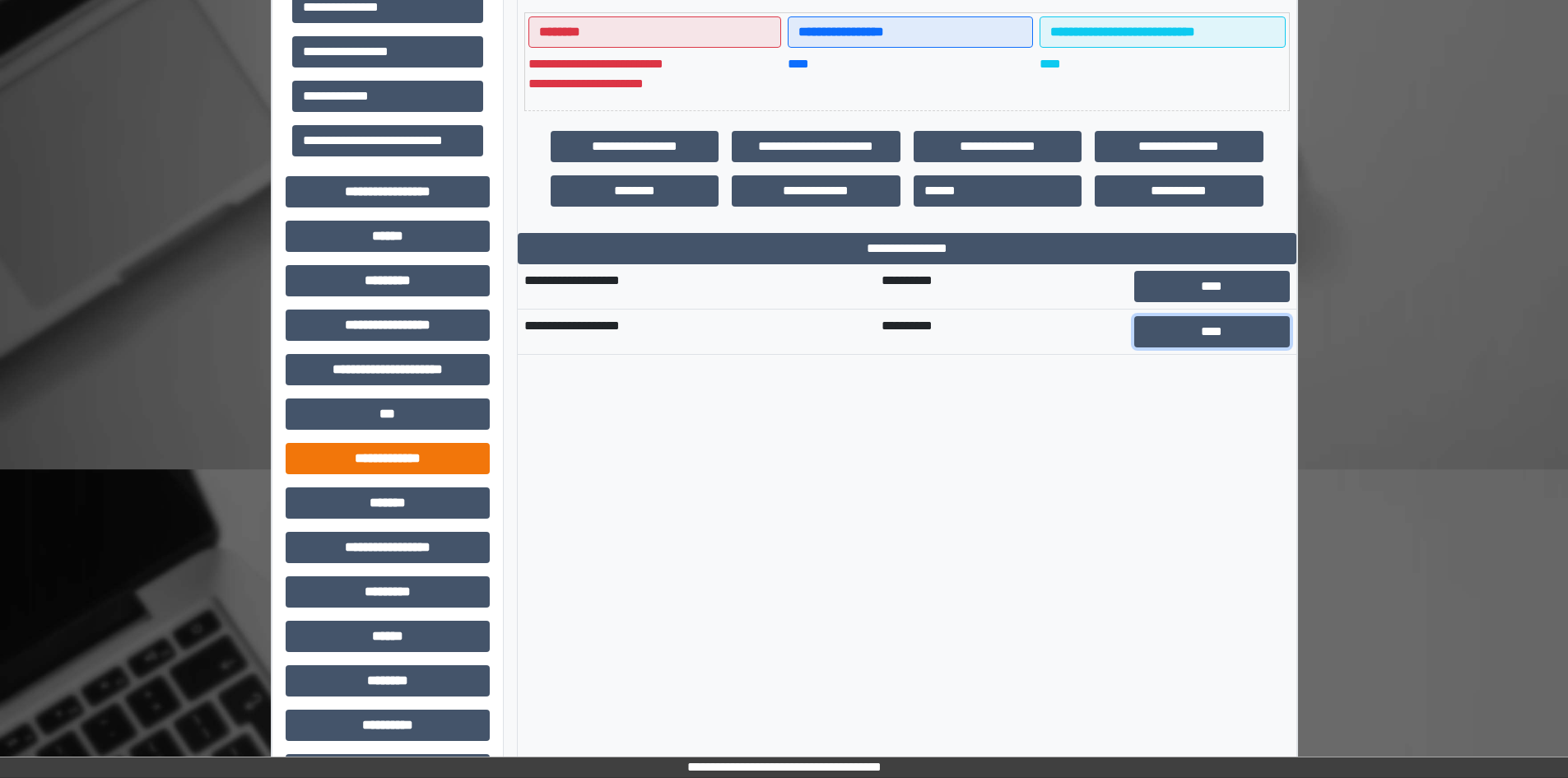 scroll, scrollTop: 468, scrollLeft: 0, axis: vertical 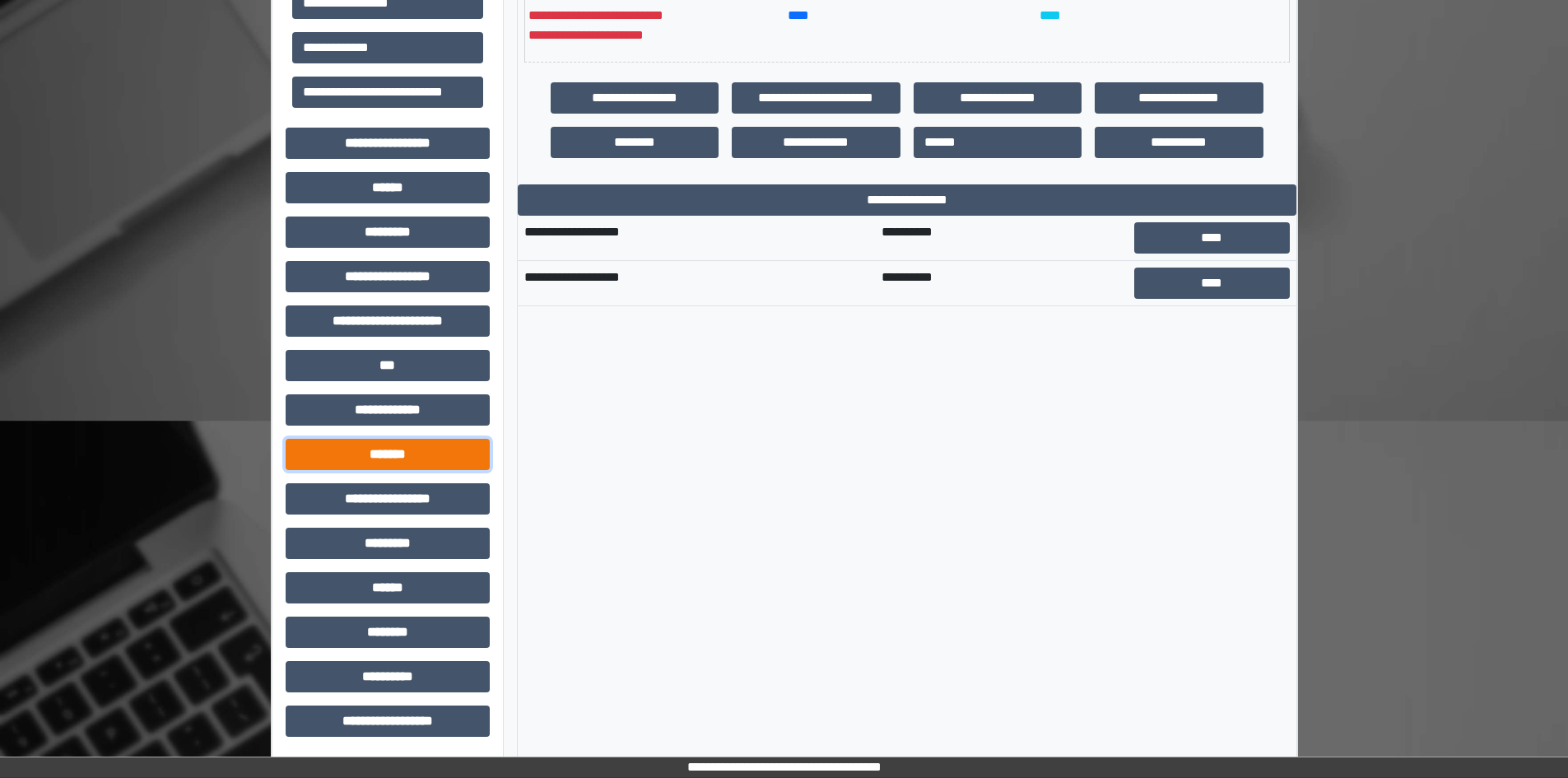 click on "*******" at bounding box center (388, 454) 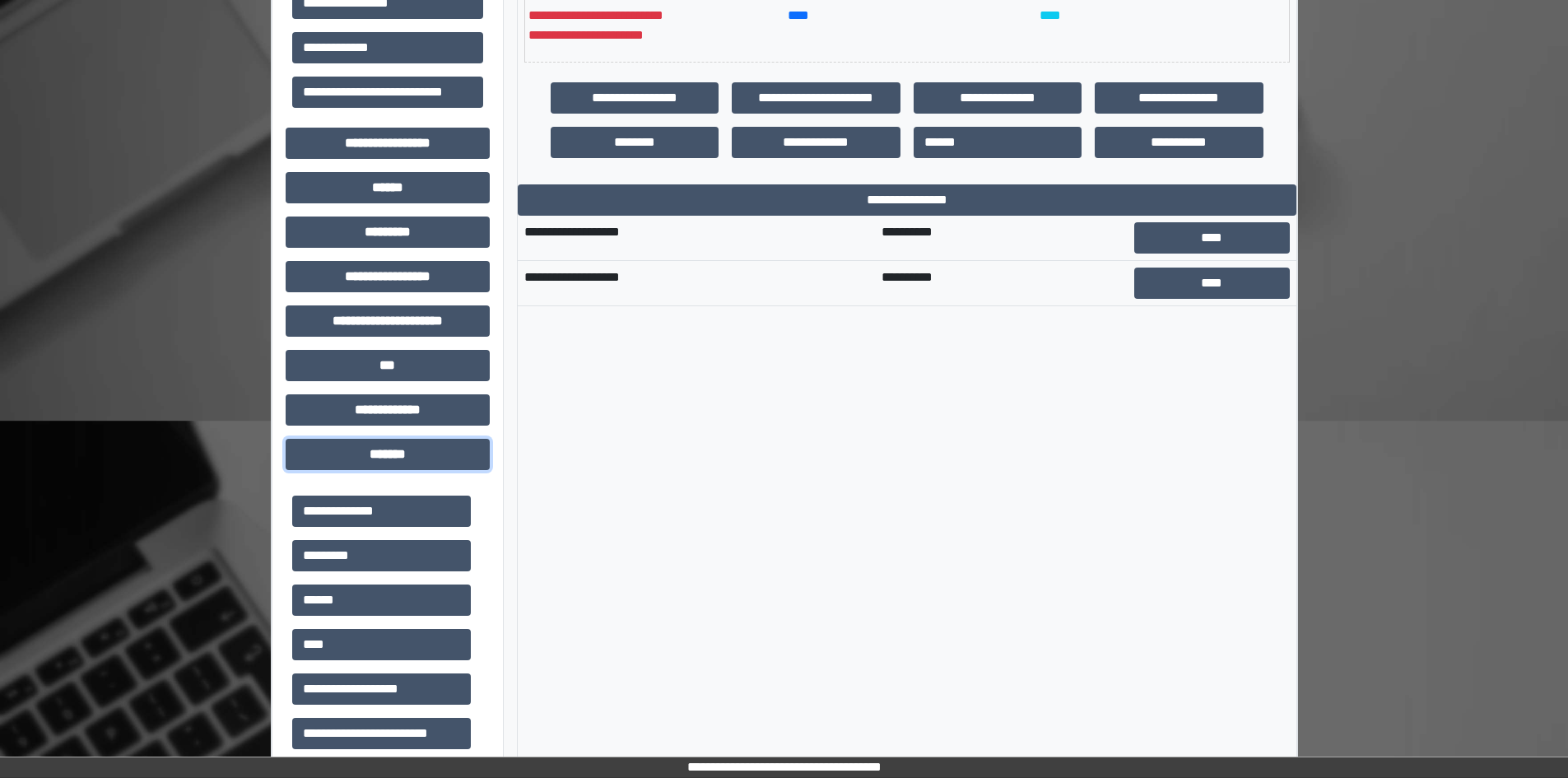 scroll, scrollTop: 247, scrollLeft: 0, axis: vertical 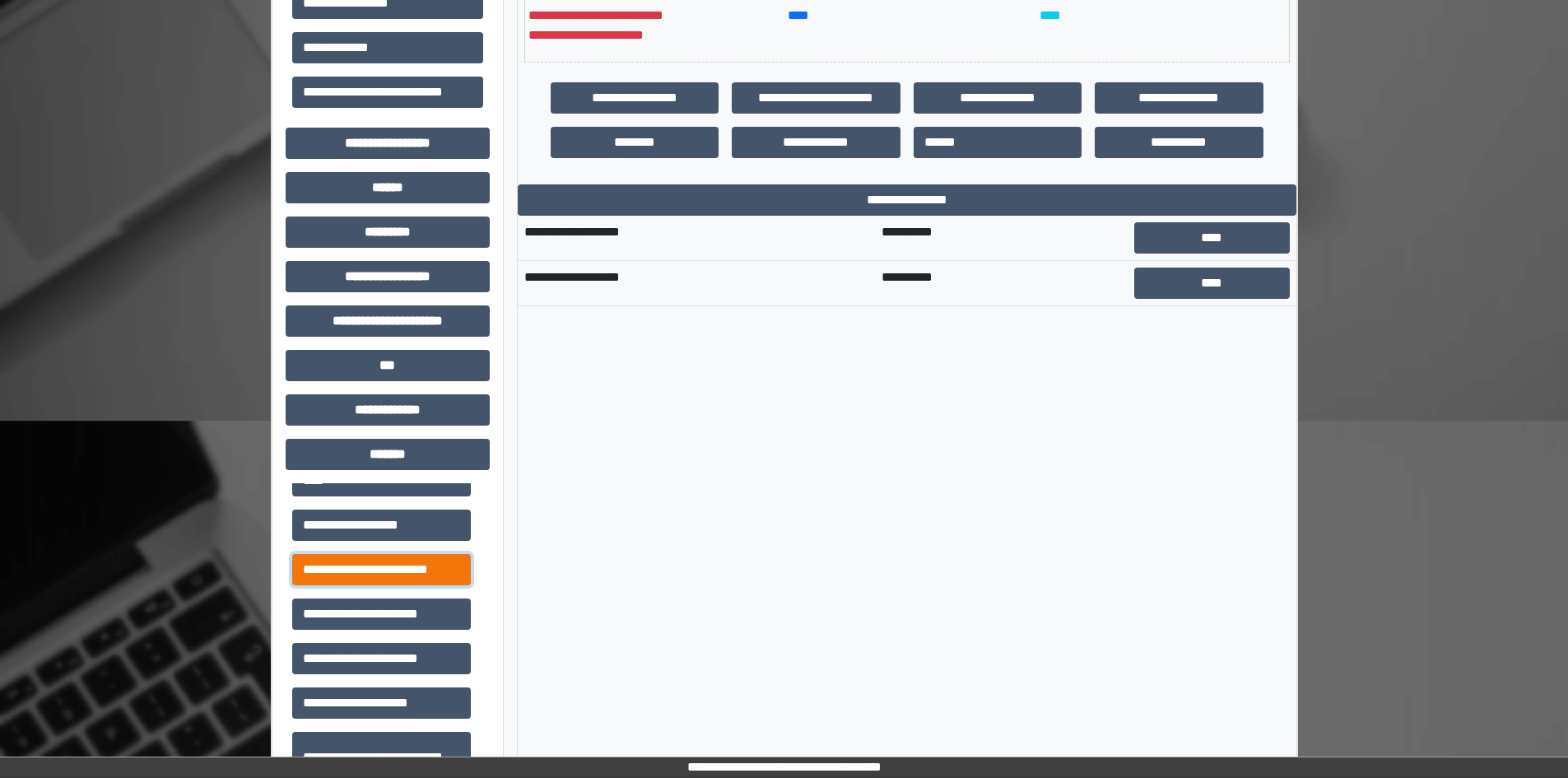 click on "**********" at bounding box center (381, 570) 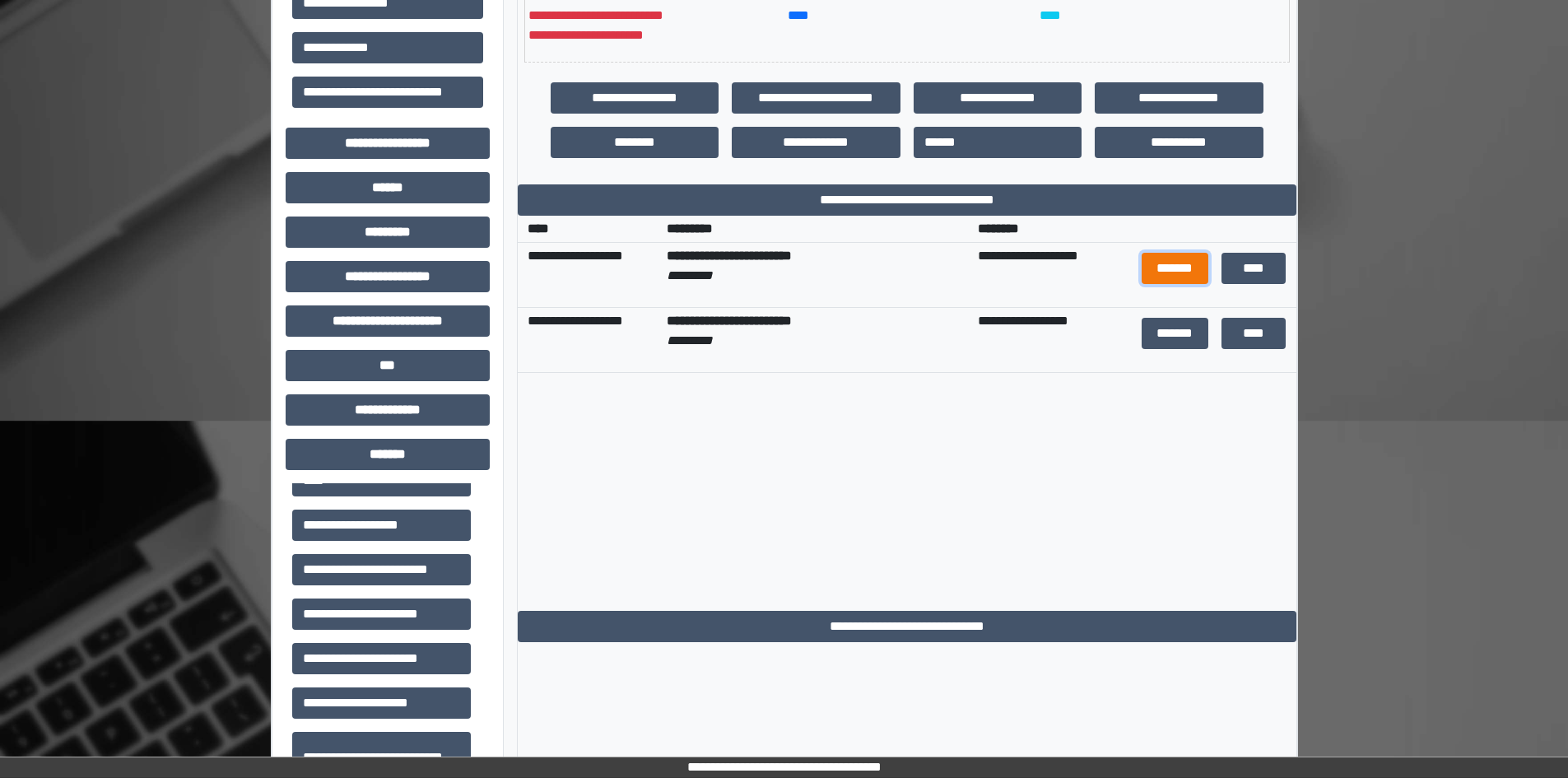 click on "*******" at bounding box center (1175, 268) 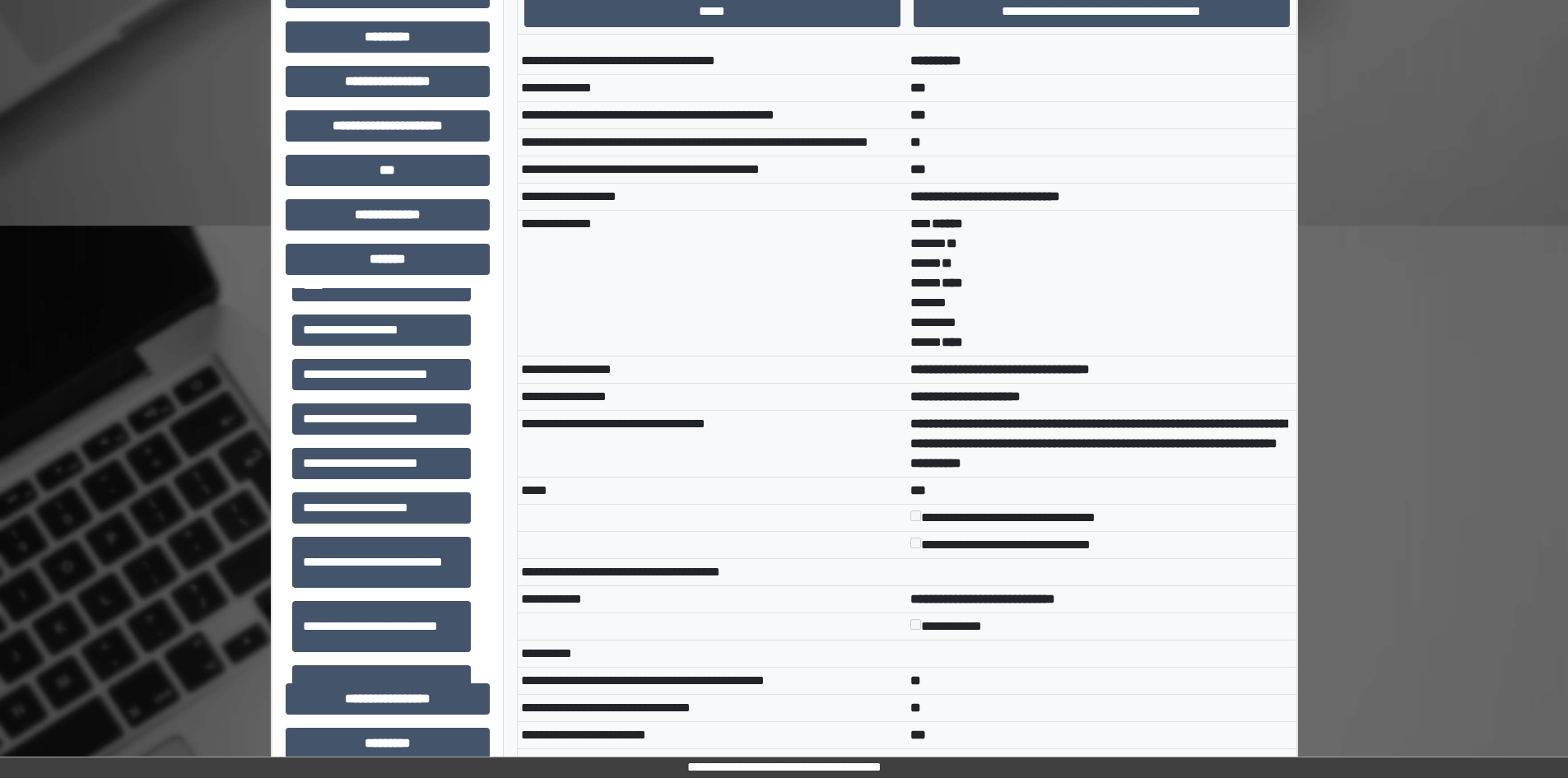 scroll, scrollTop: 663, scrollLeft: 0, axis: vertical 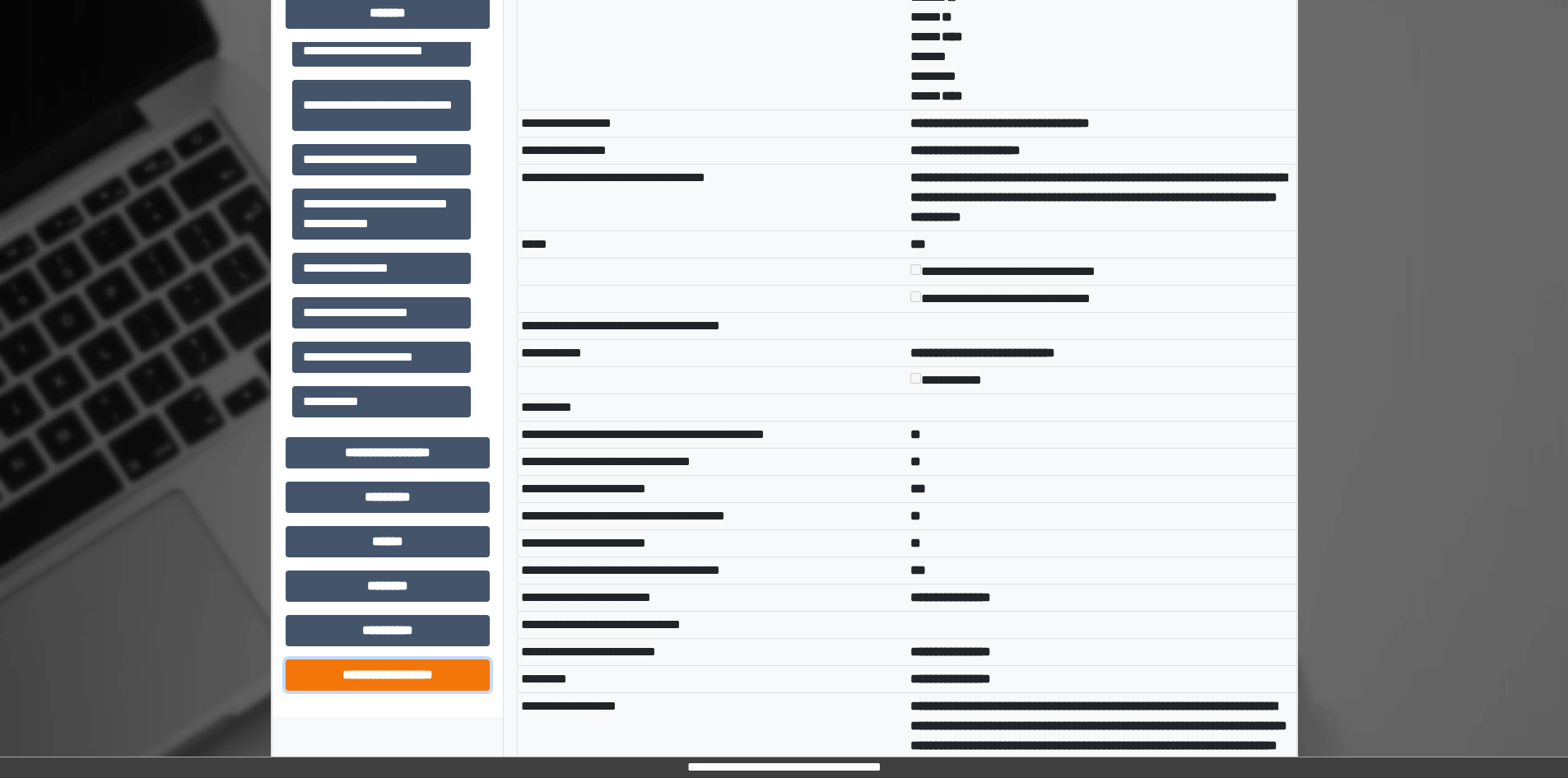 click on "**********" at bounding box center [388, 675] 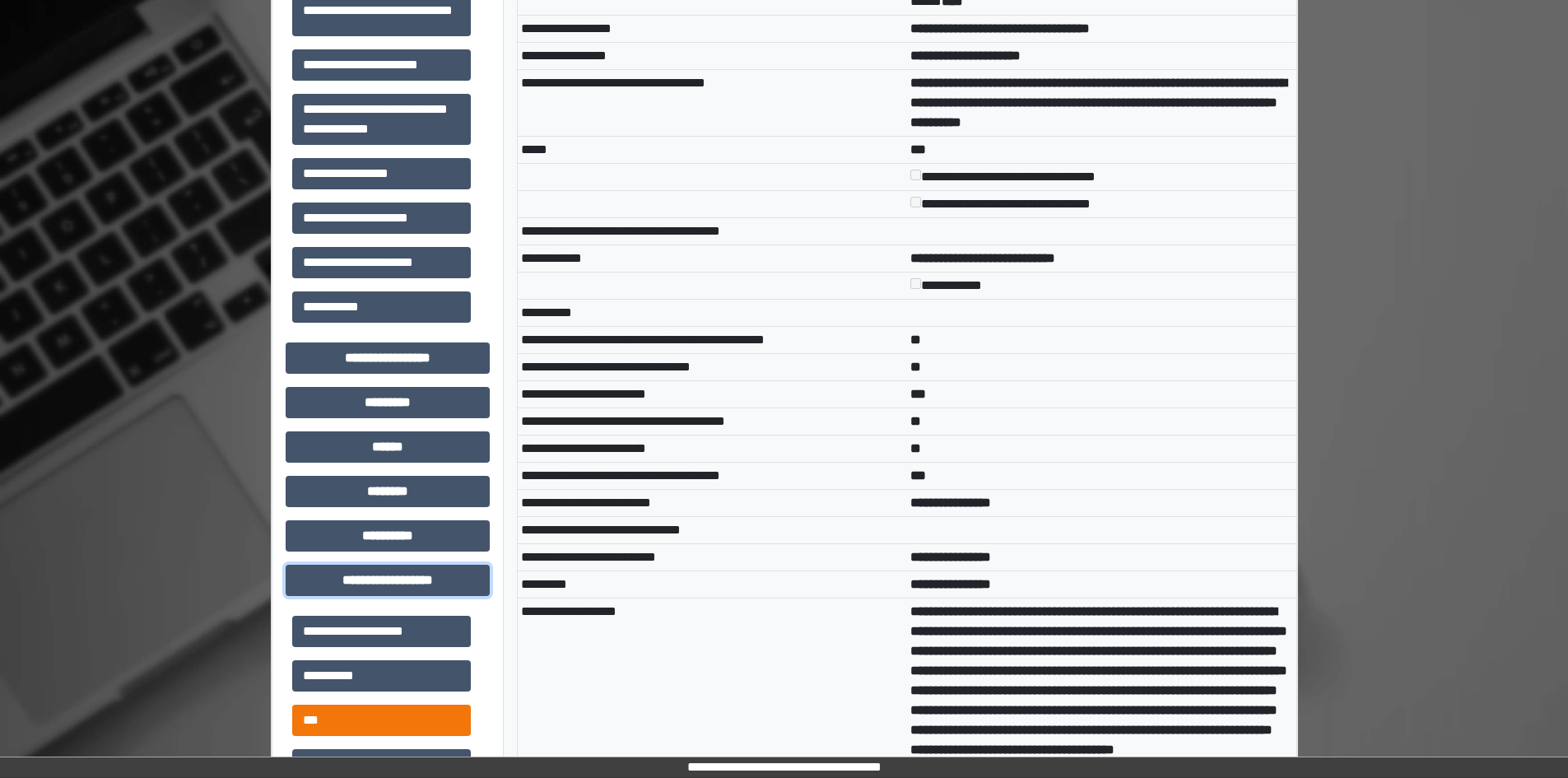 scroll, scrollTop: 1157, scrollLeft: 0, axis: vertical 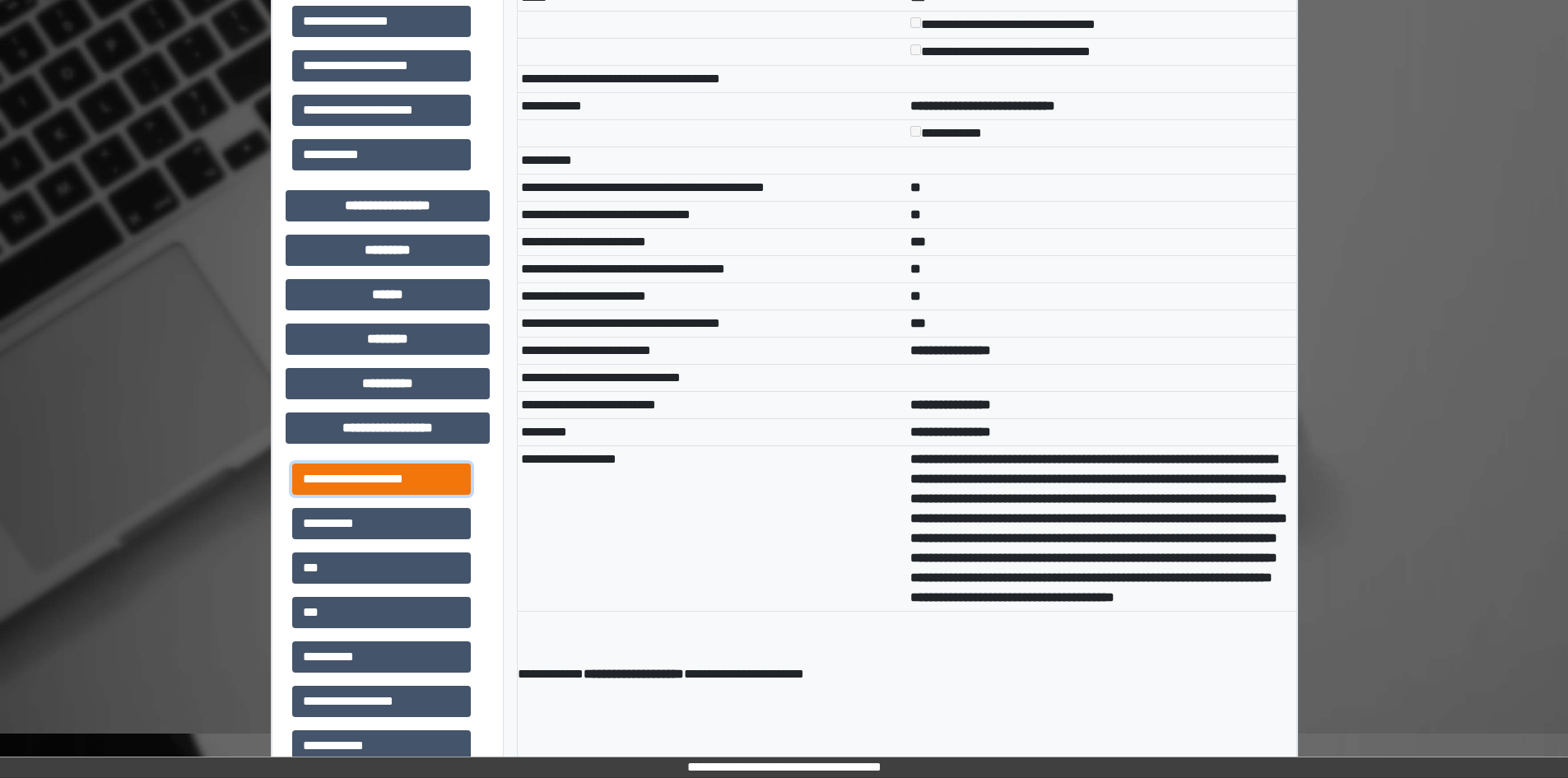 click on "**********" at bounding box center [381, 479] 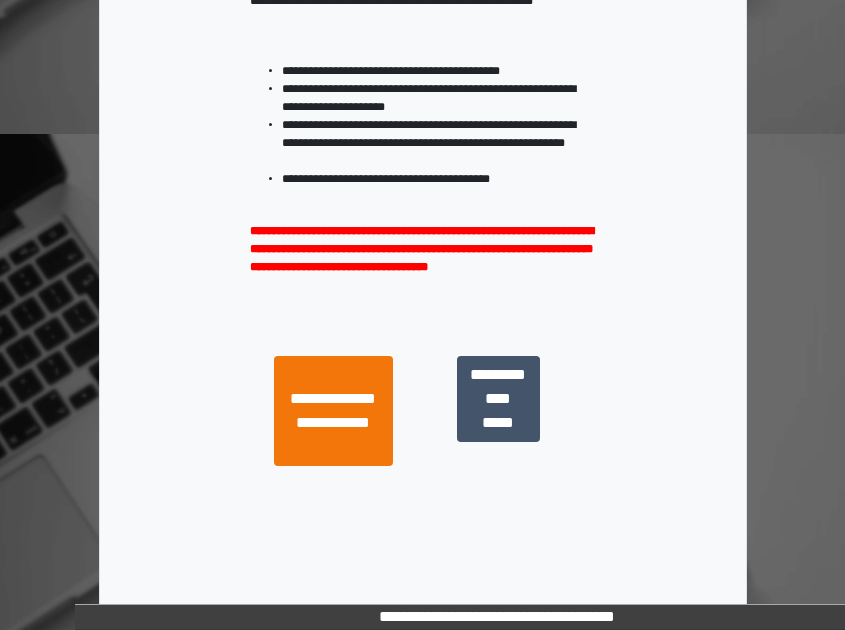 scroll, scrollTop: 500, scrollLeft: 0, axis: vertical 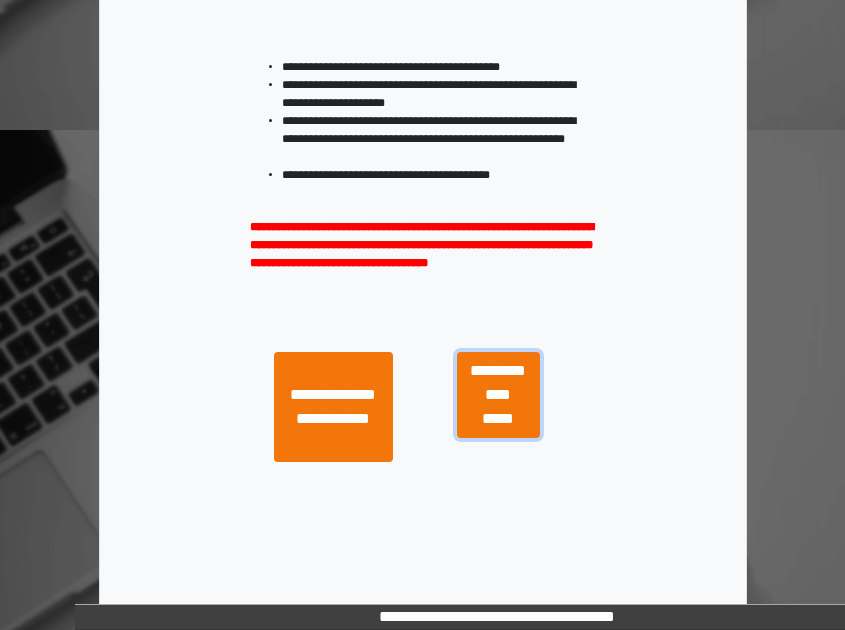 click on "**********" at bounding box center [498, 395] 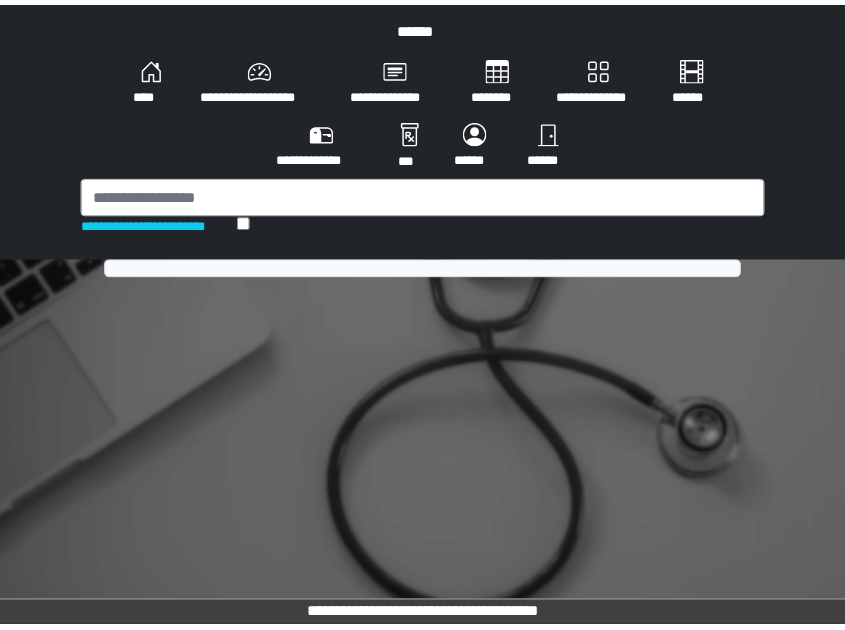 scroll, scrollTop: 0, scrollLeft: 0, axis: both 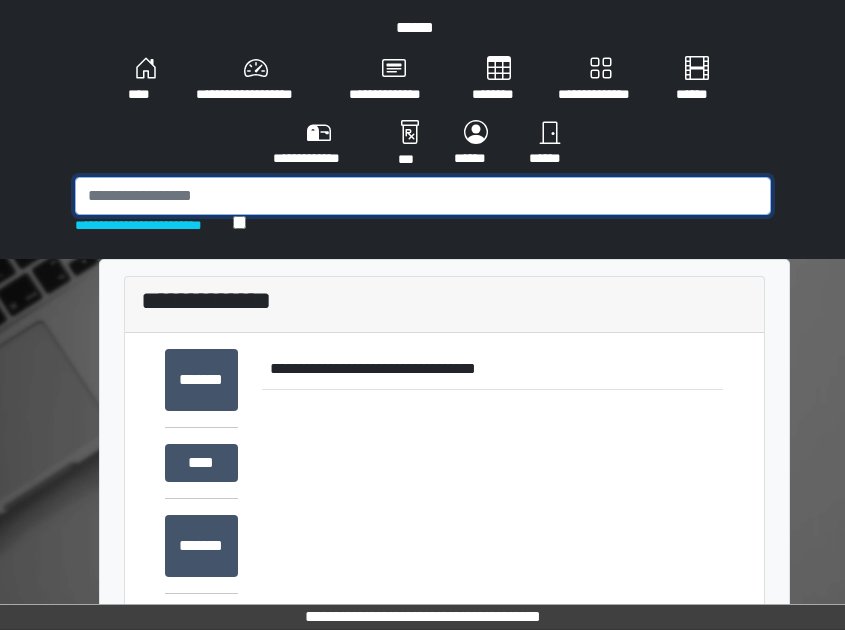 click at bounding box center (423, 196) 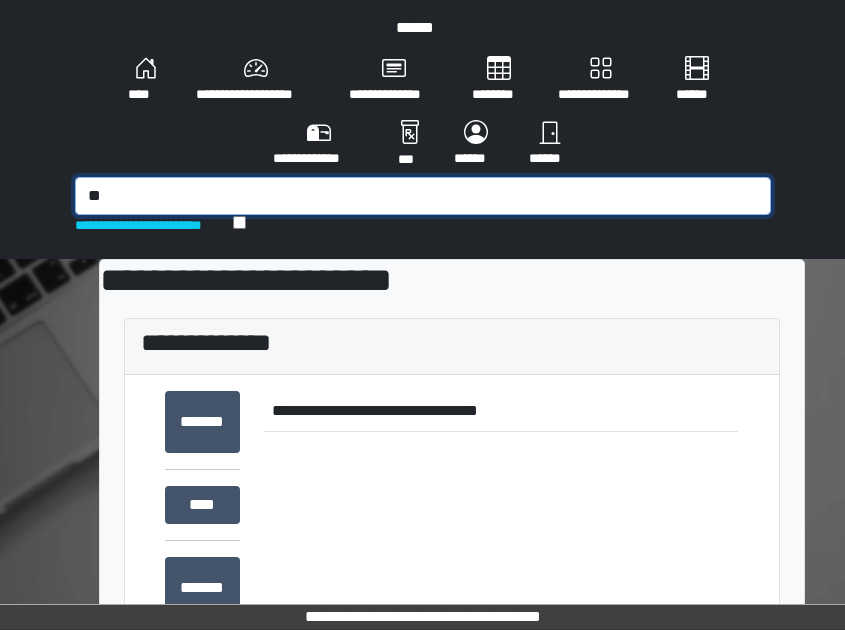 type on "*" 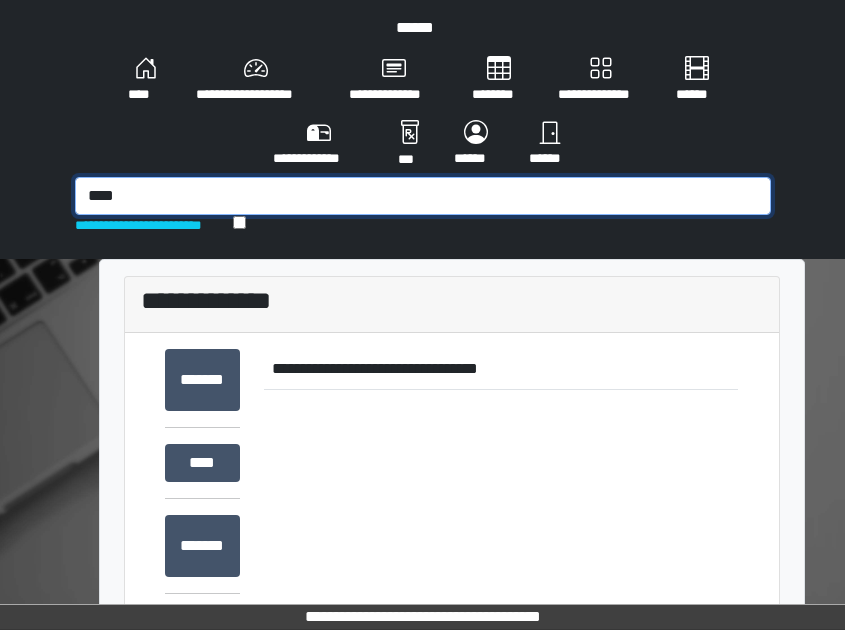 type on "*****" 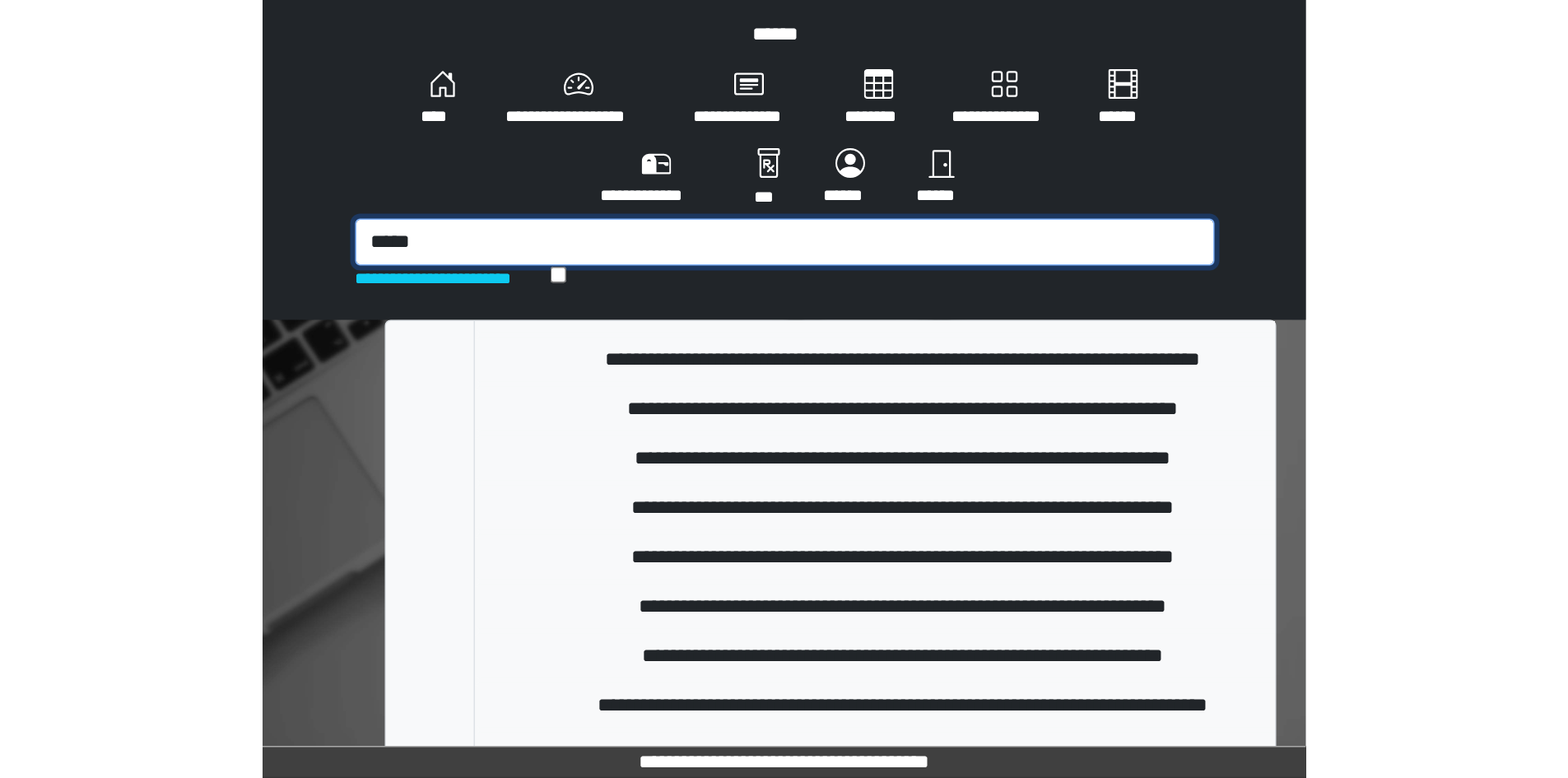 scroll, scrollTop: 412, scrollLeft: 0, axis: vertical 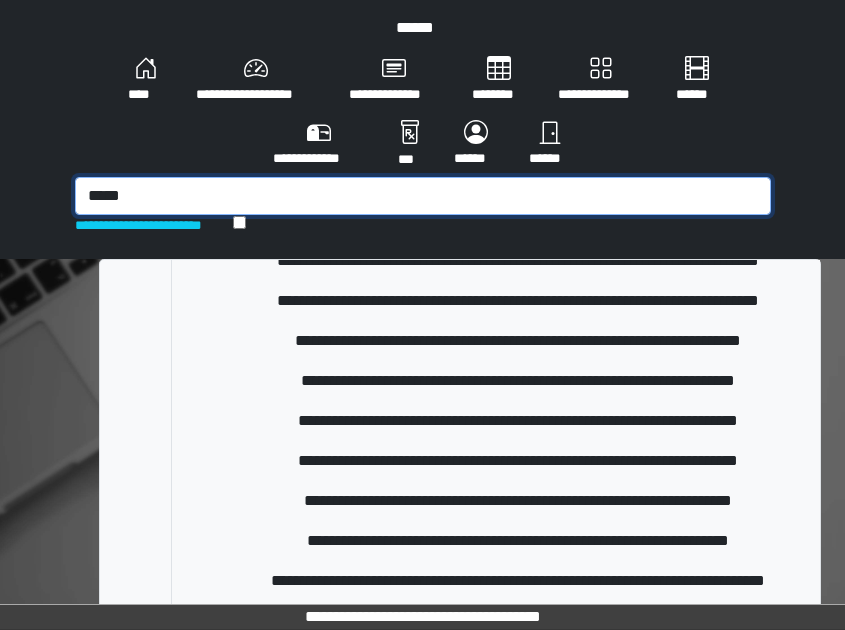 drag, startPoint x: 130, startPoint y: 190, endPoint x: 51, endPoint y: 131, distance: 98.600204 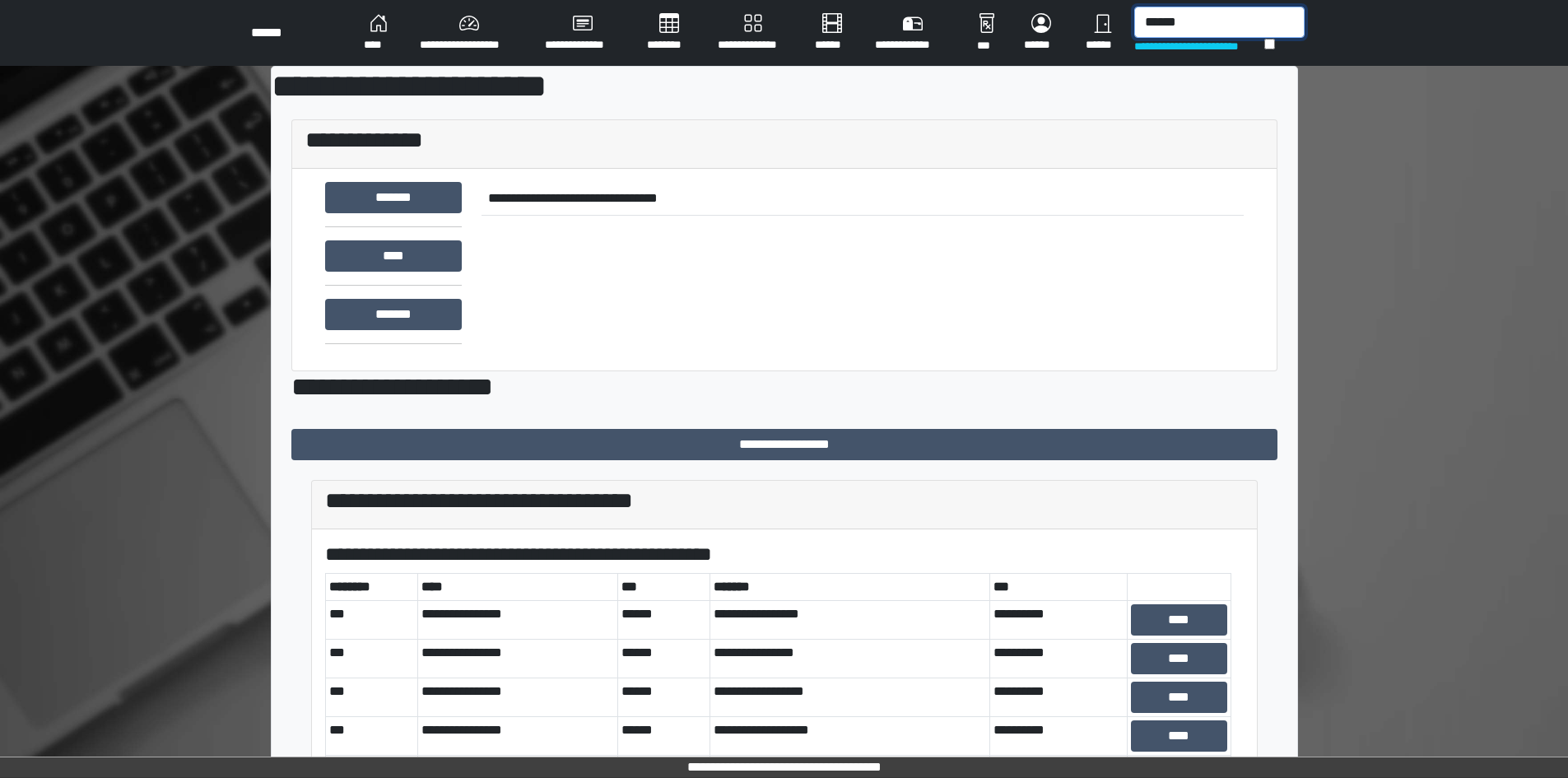 click on "******" at bounding box center (1219, 22) 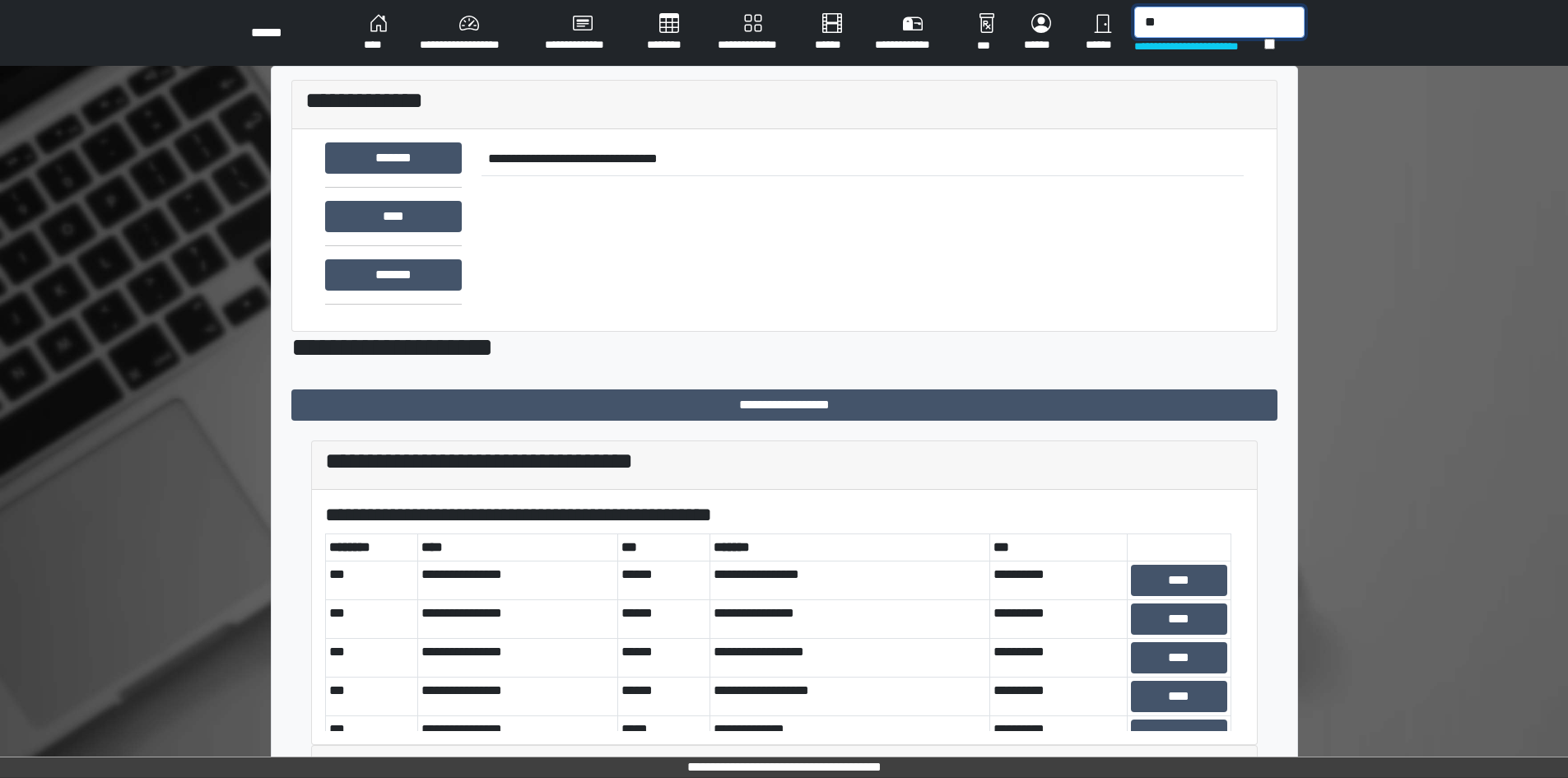 type on "*" 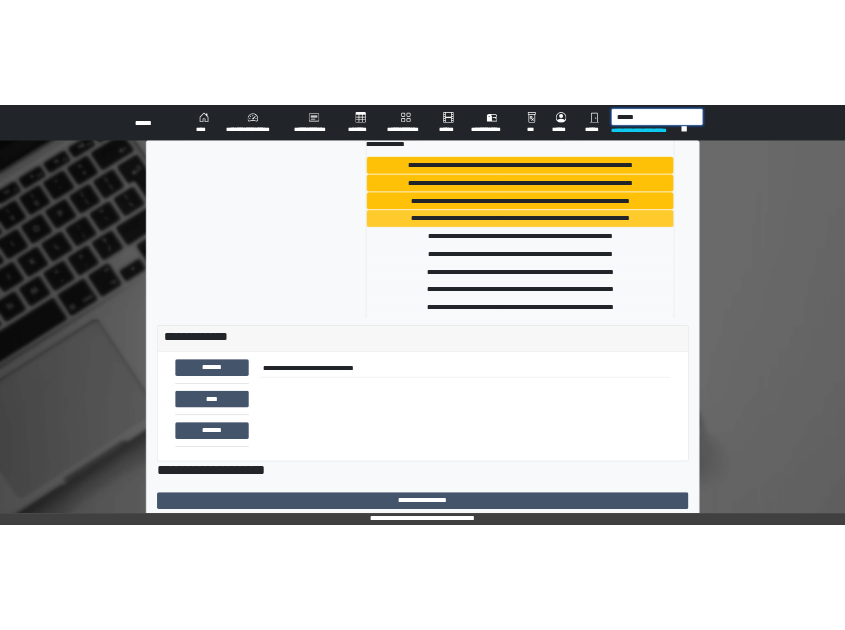 scroll, scrollTop: 0, scrollLeft: 0, axis: both 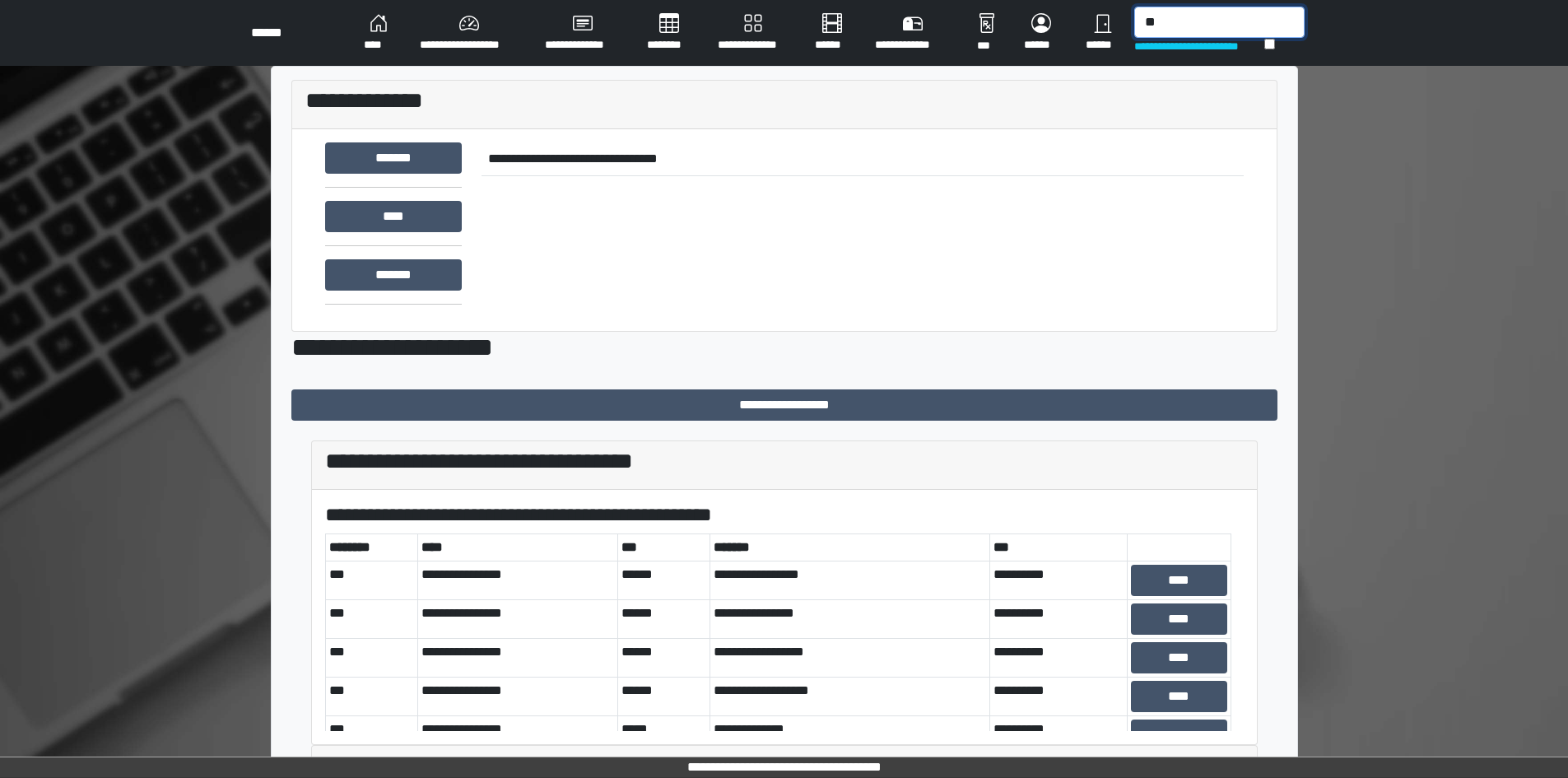 type on "*" 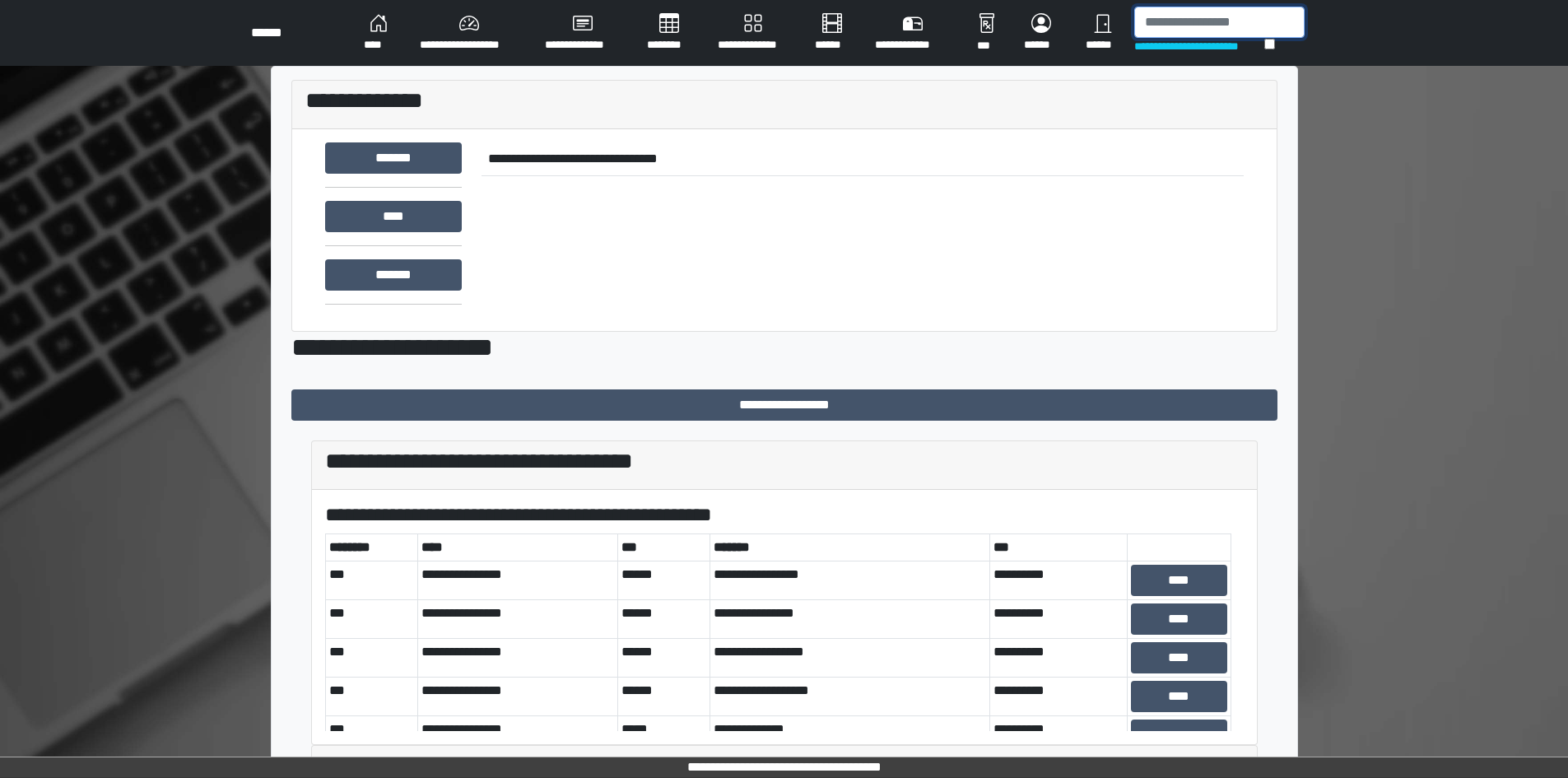 click at bounding box center [1219, 22] 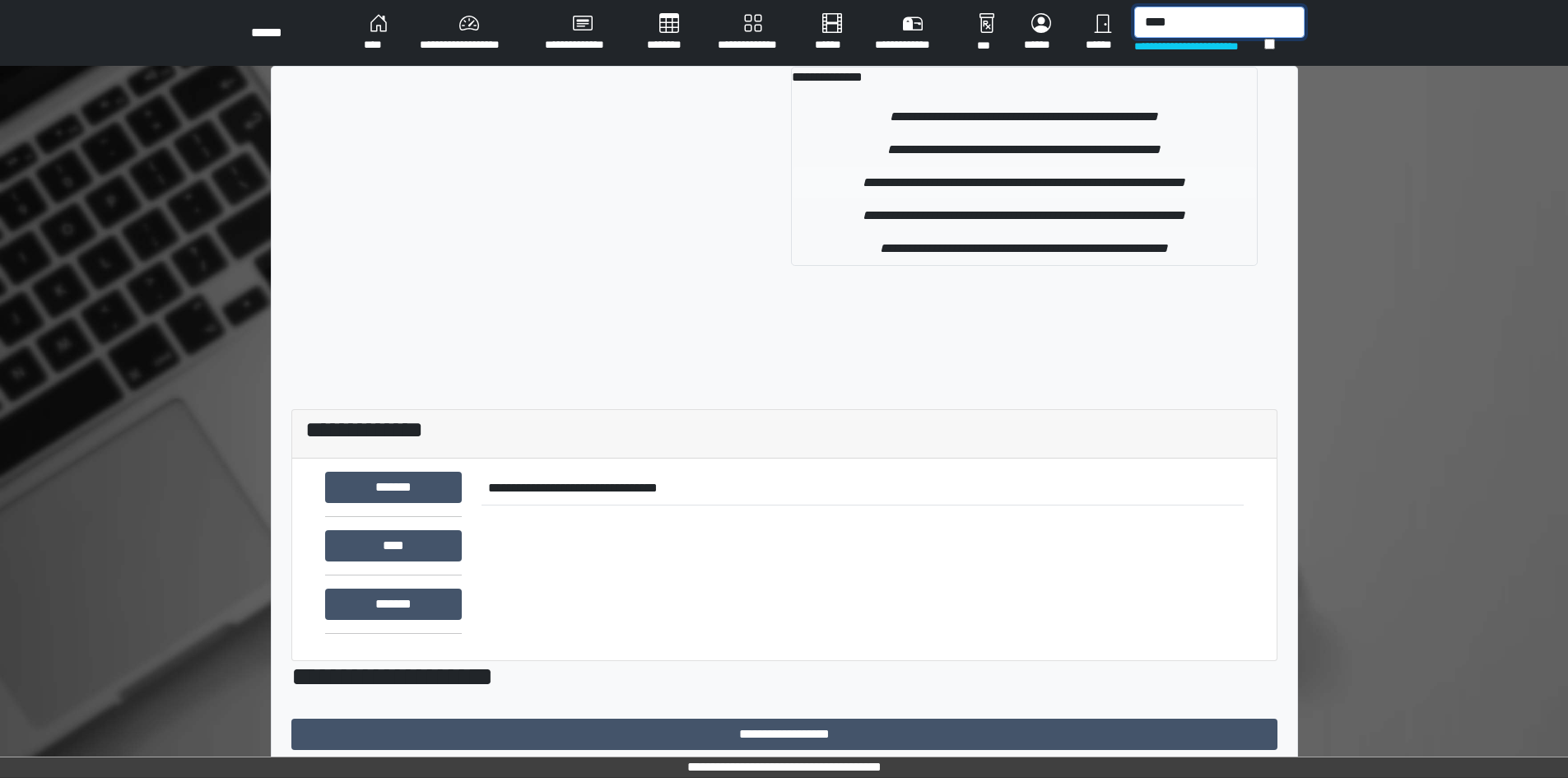 type on "****" 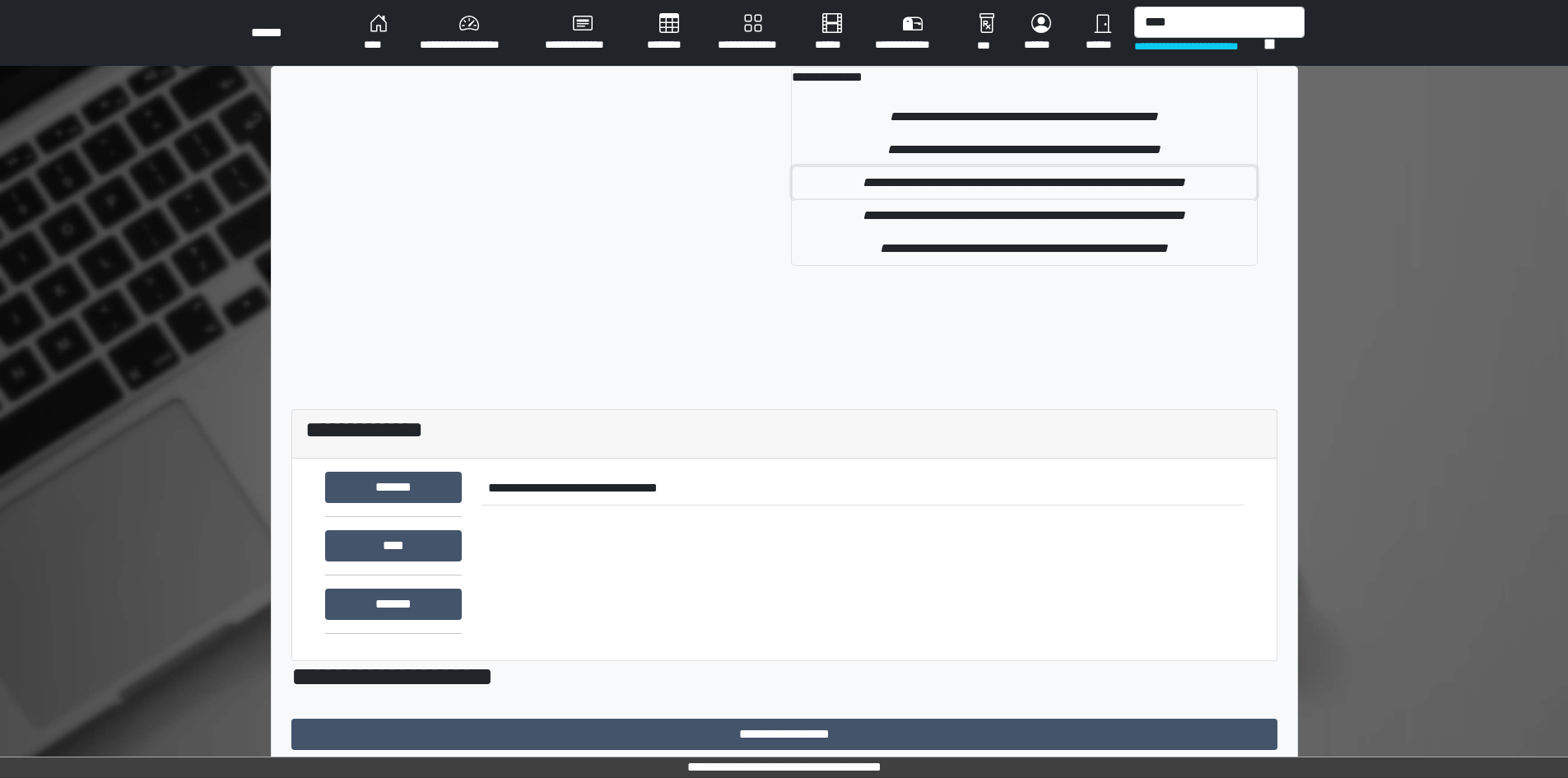 click on "**********" at bounding box center (1024, 183) 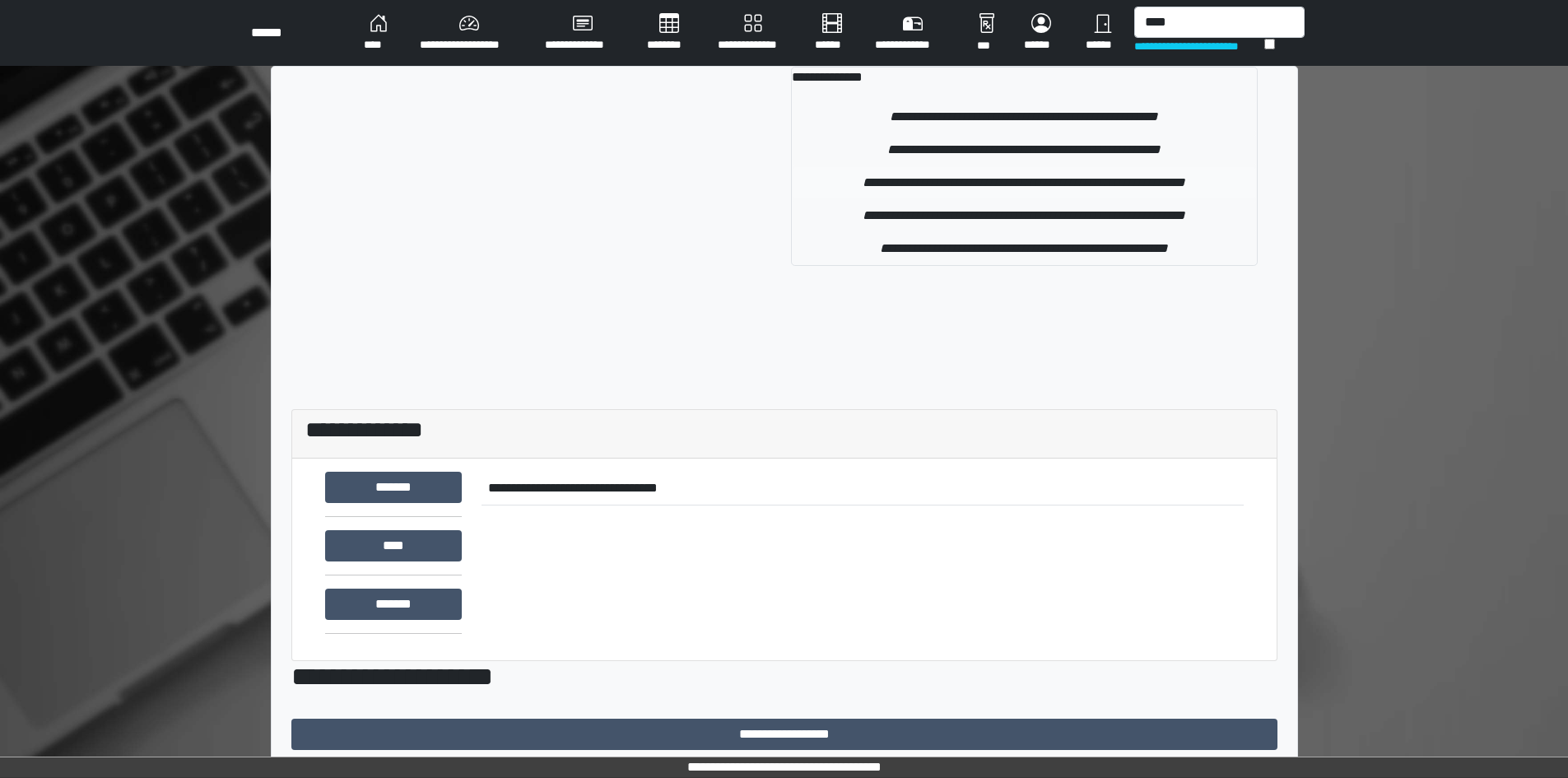 type 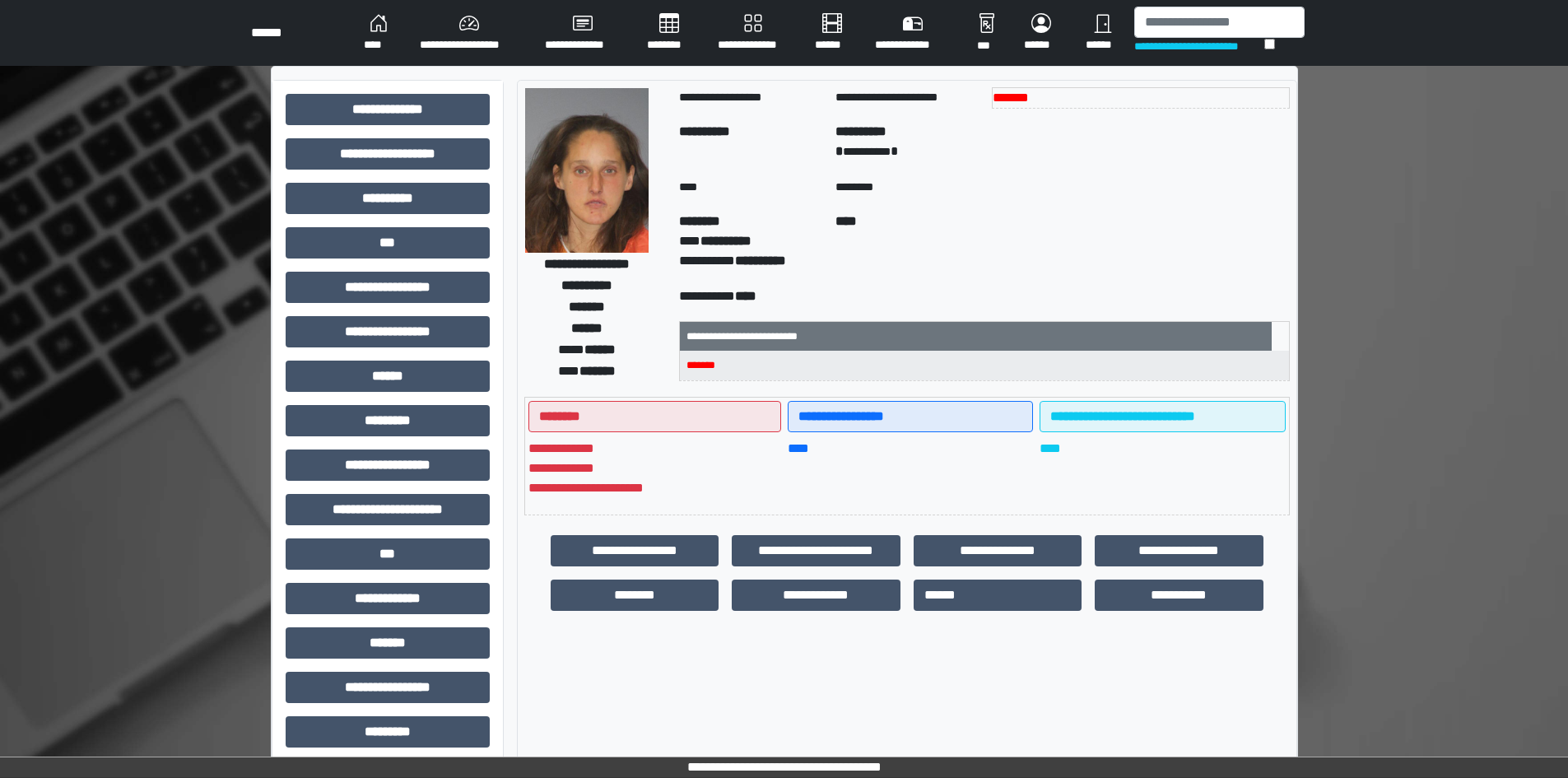 click on "****" at bounding box center (379, 33) 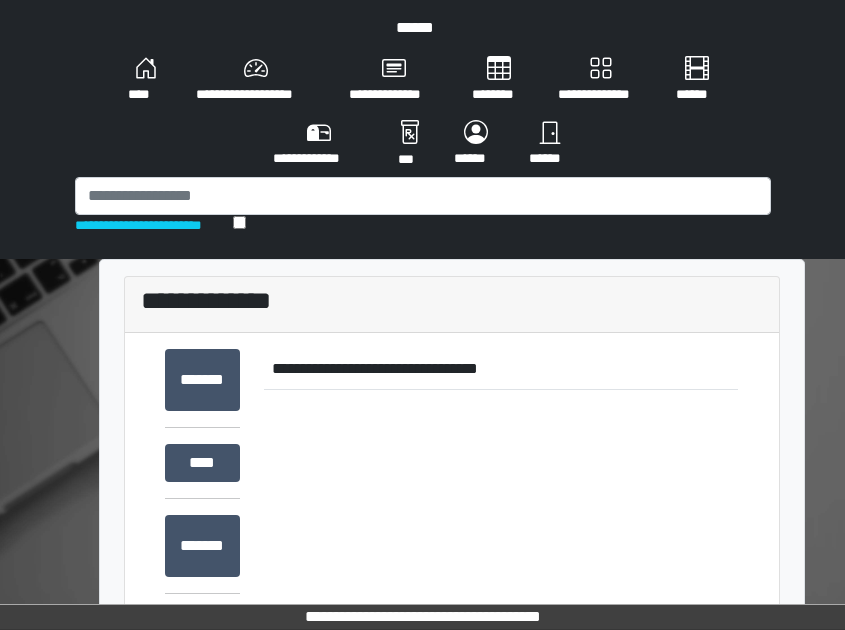 click on "******" at bounding box center (550, 144) 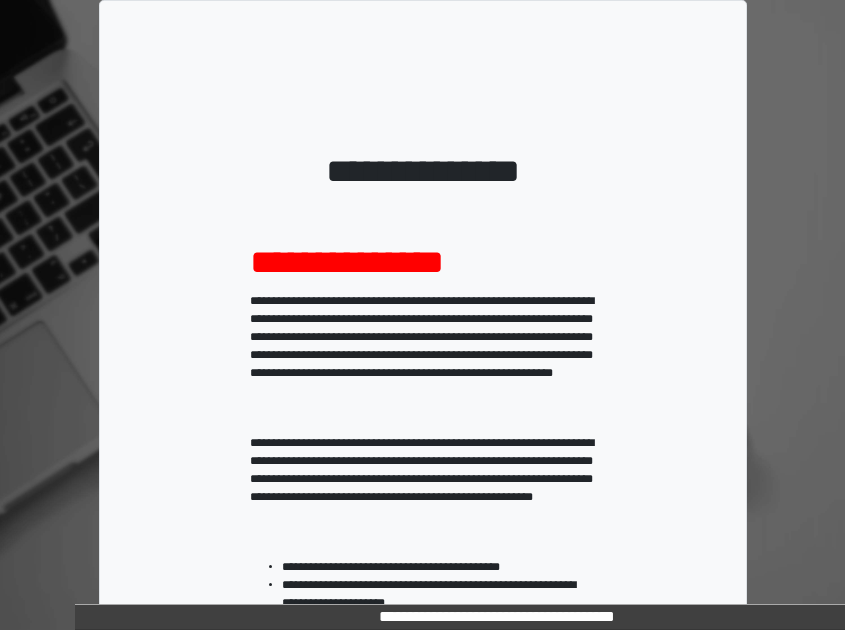 scroll, scrollTop: 500, scrollLeft: 0, axis: vertical 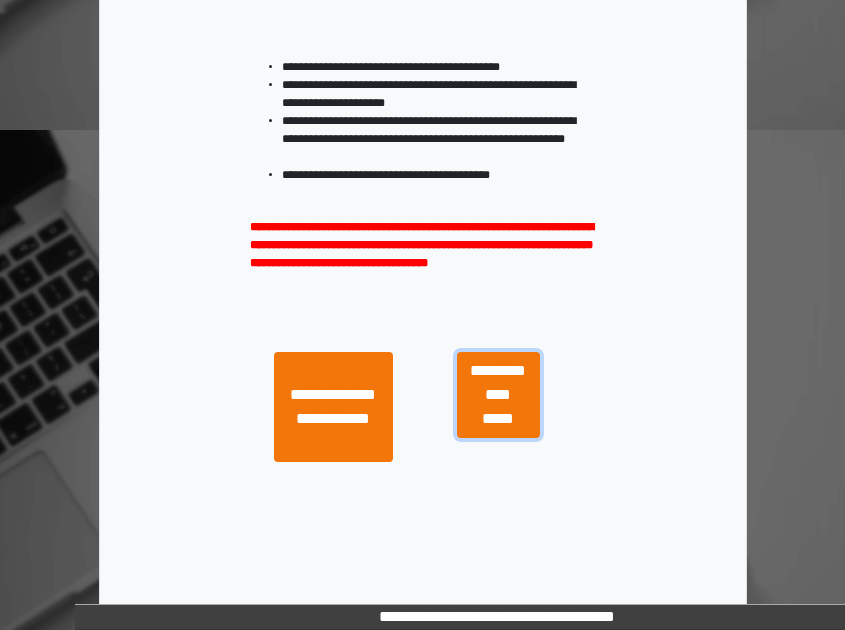 click on "**********" at bounding box center [498, 395] 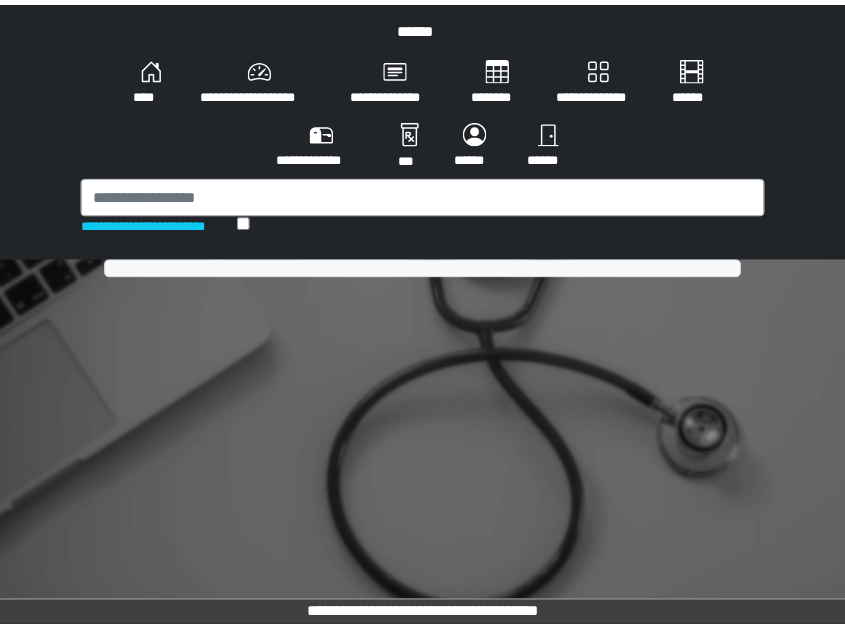 scroll, scrollTop: 0, scrollLeft: 0, axis: both 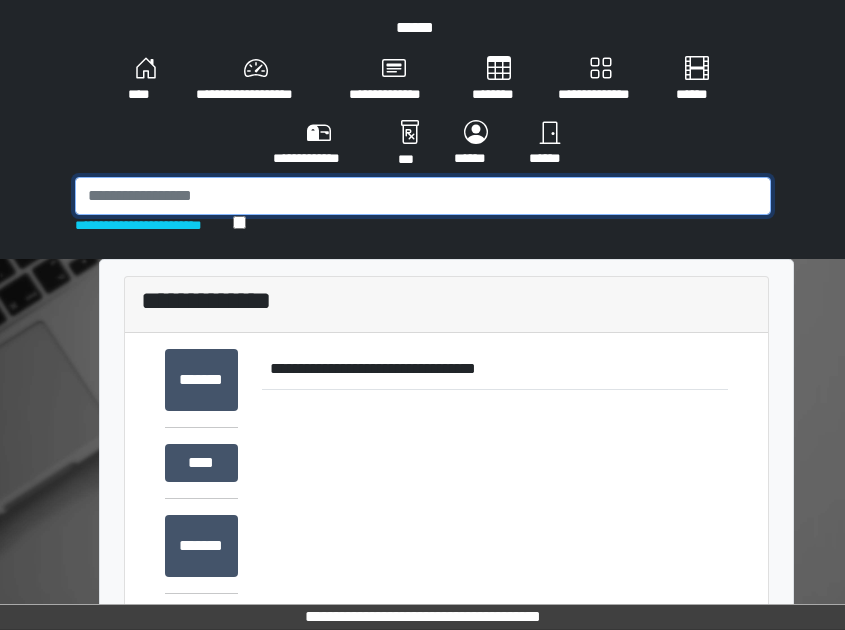 click at bounding box center (423, 196) 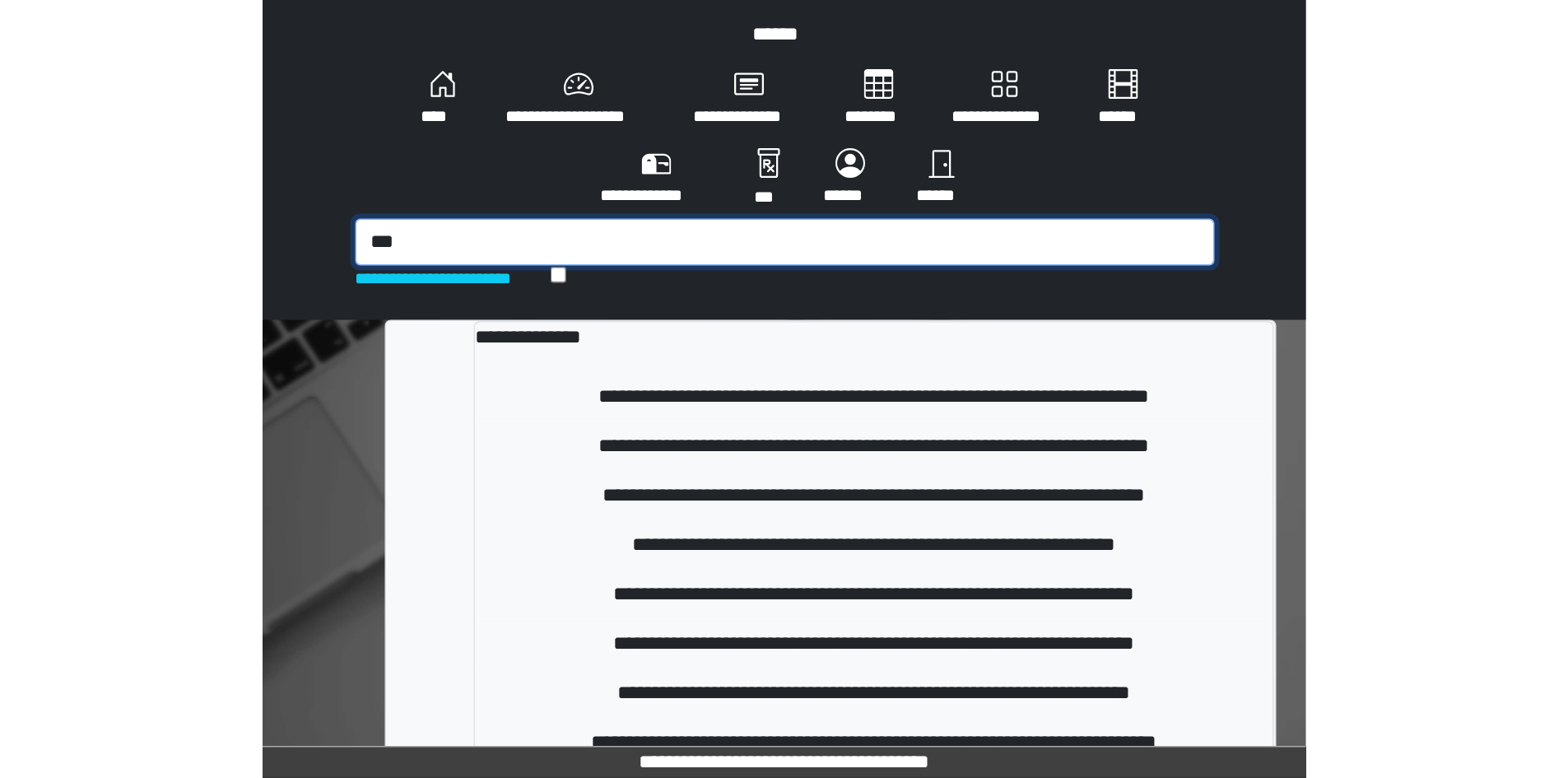 scroll, scrollTop: 82, scrollLeft: 0, axis: vertical 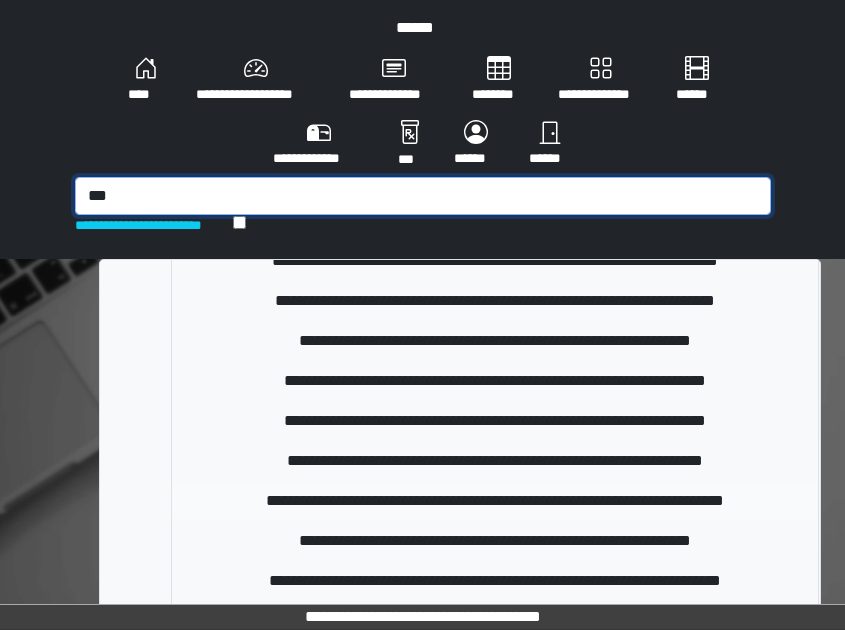 type on "***" 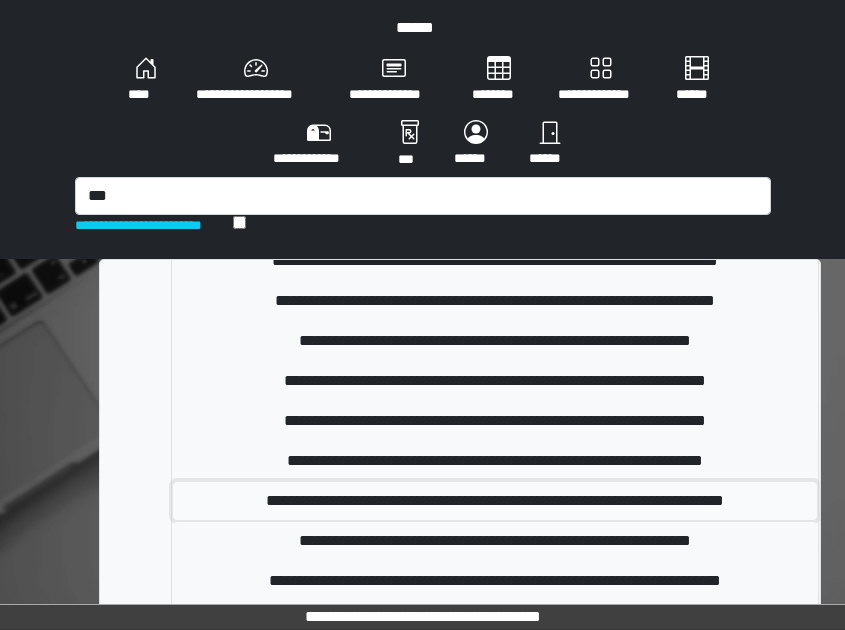 click on "**********" at bounding box center [495, 501] 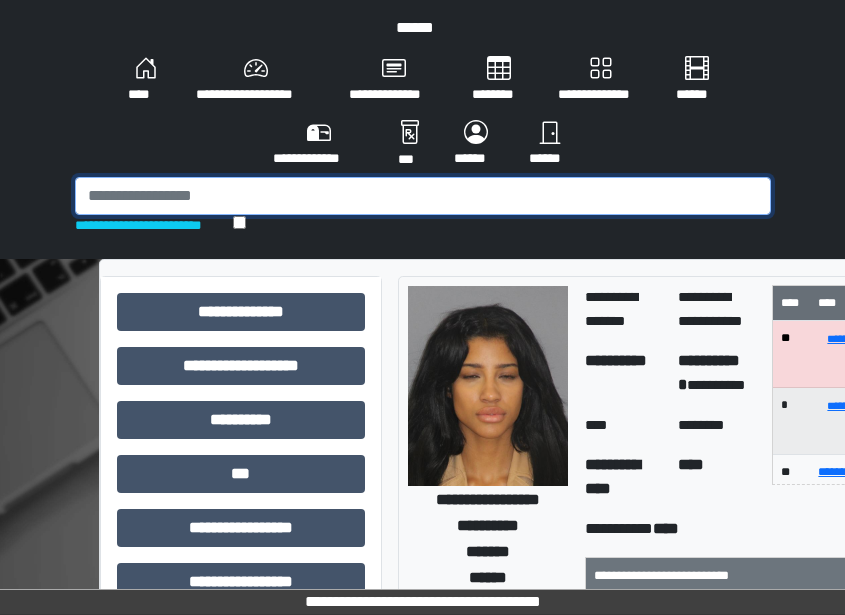 click at bounding box center (423, 196) 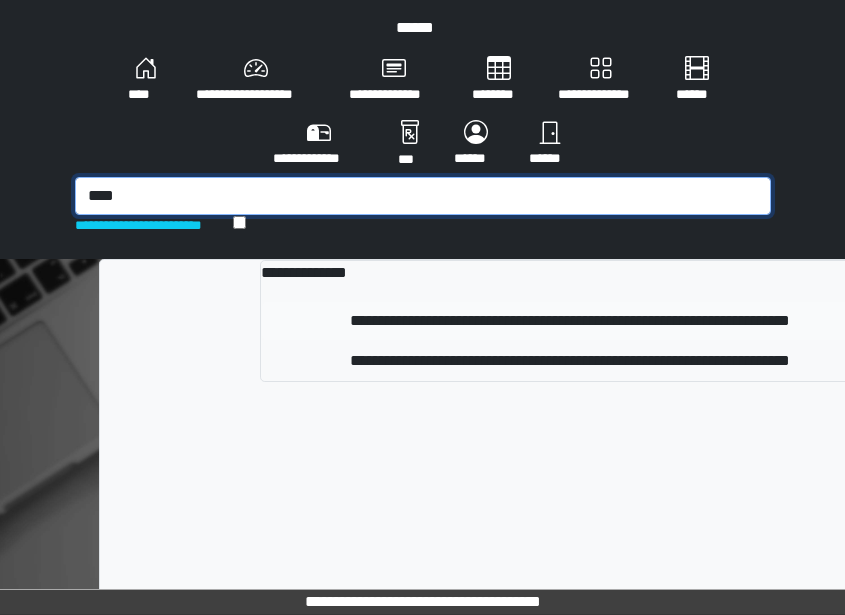 type on "****" 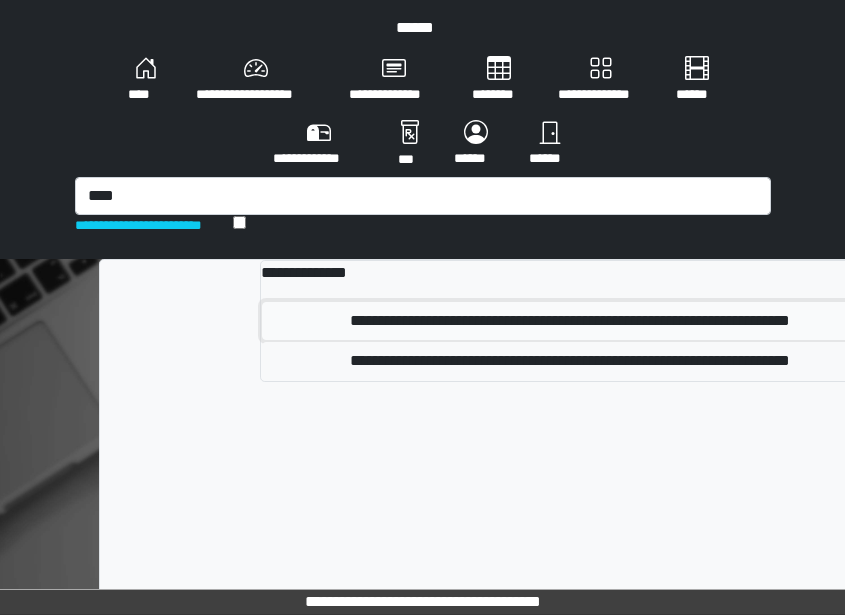 click on "**********" at bounding box center (569, 321) 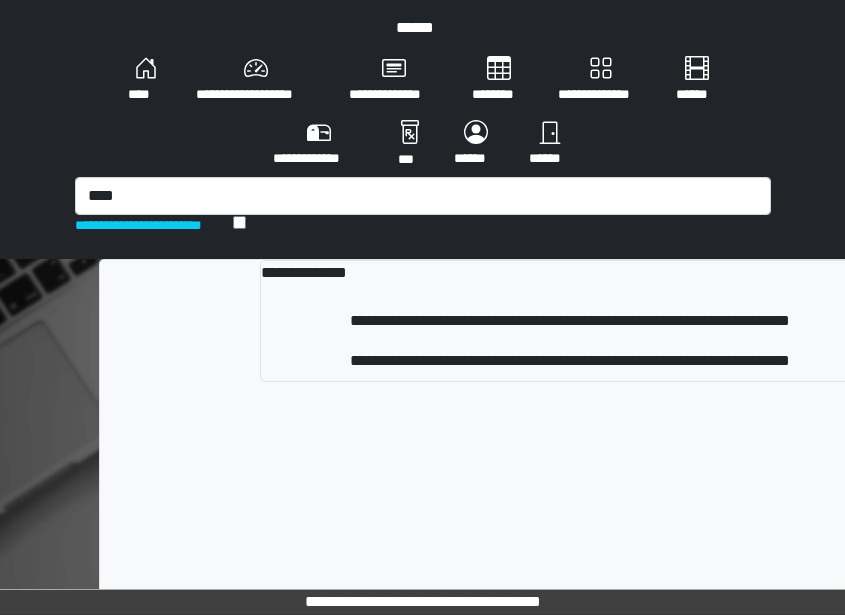 type 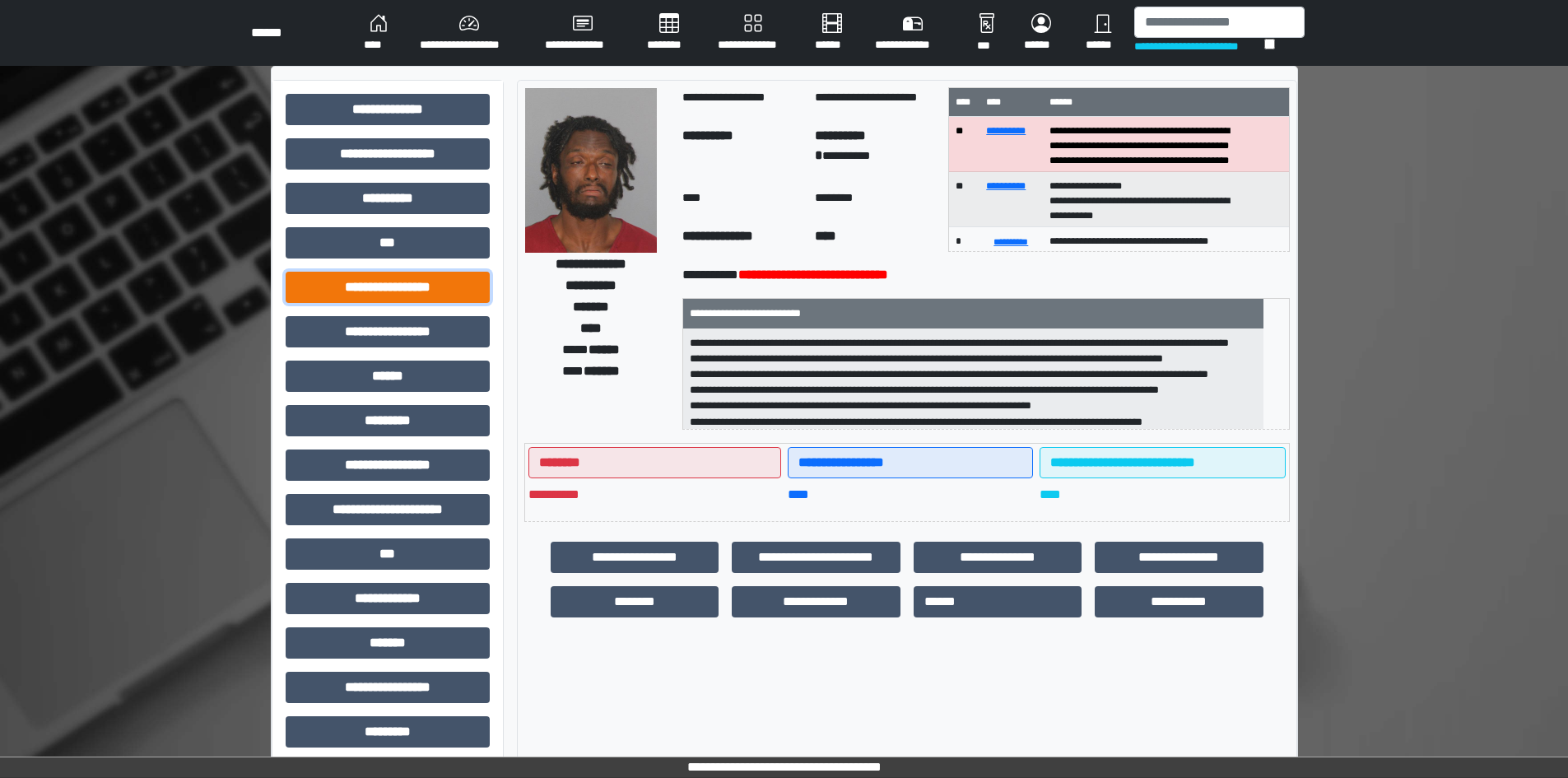 click on "**********" at bounding box center [388, 287] 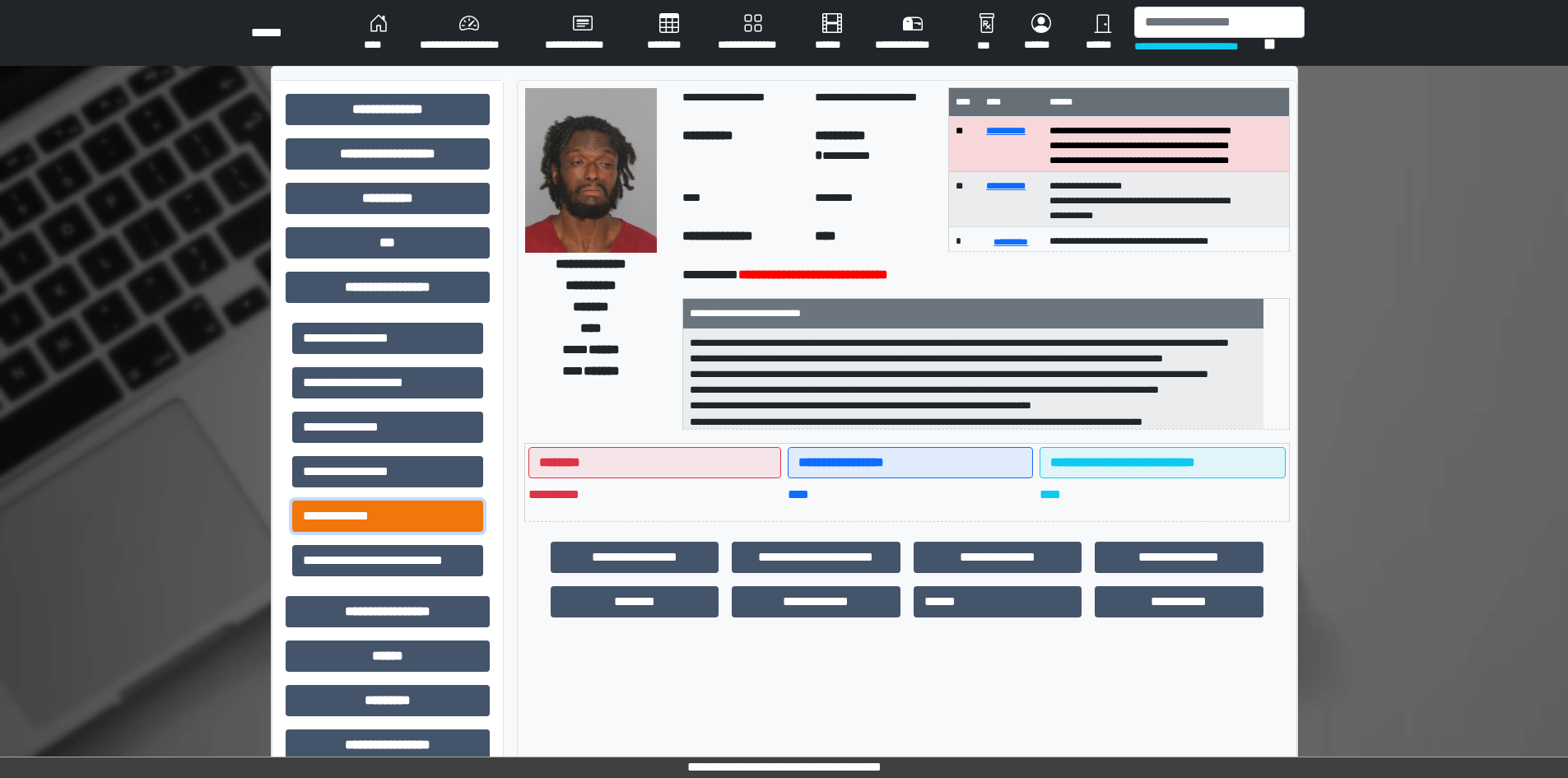 click on "**********" at bounding box center [388, 516] 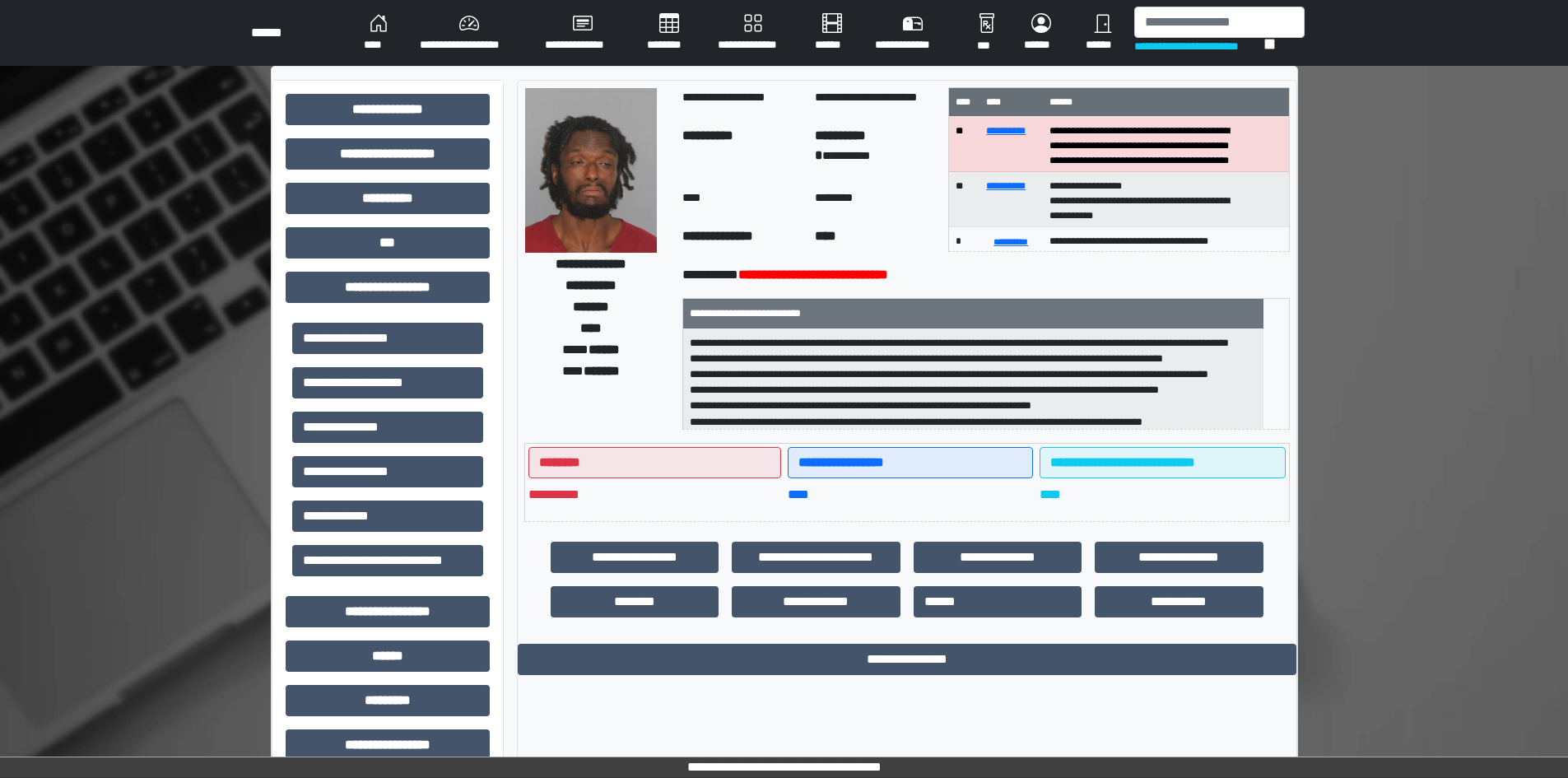 click on "**********" at bounding box center (907, 656) 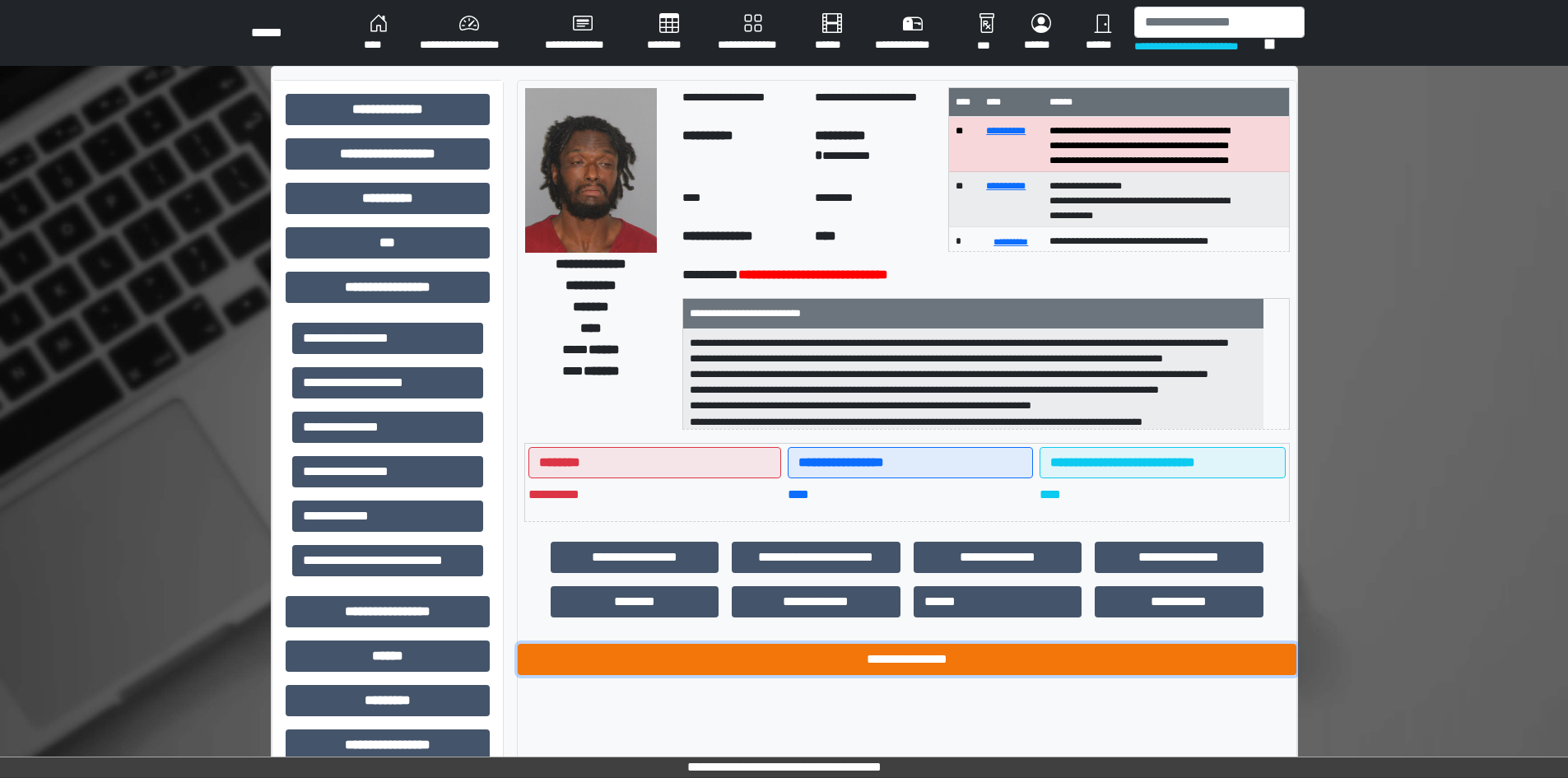 click on "**********" at bounding box center [907, 659] 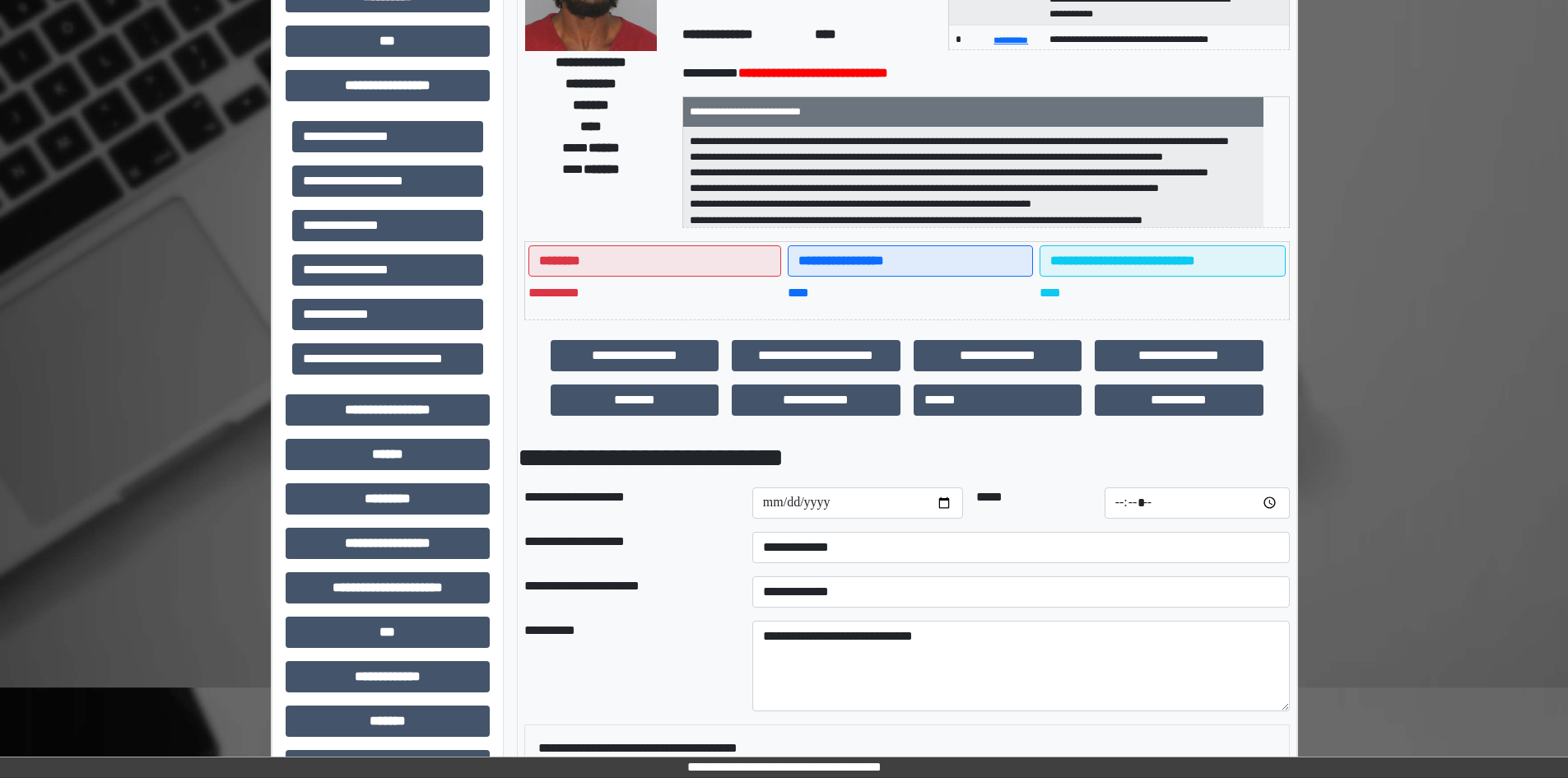 scroll, scrollTop: 247, scrollLeft: 0, axis: vertical 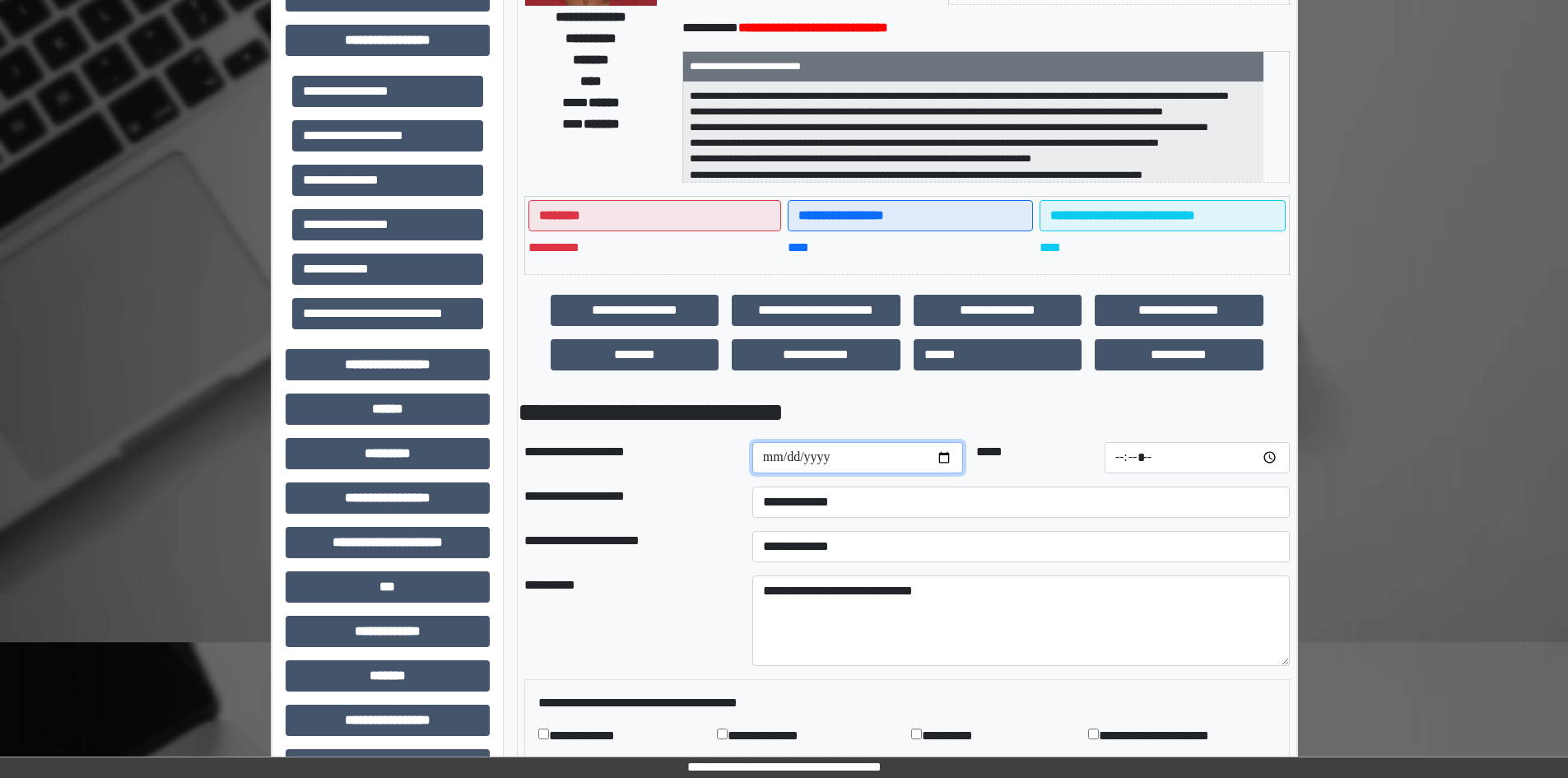 click at bounding box center [858, 458] 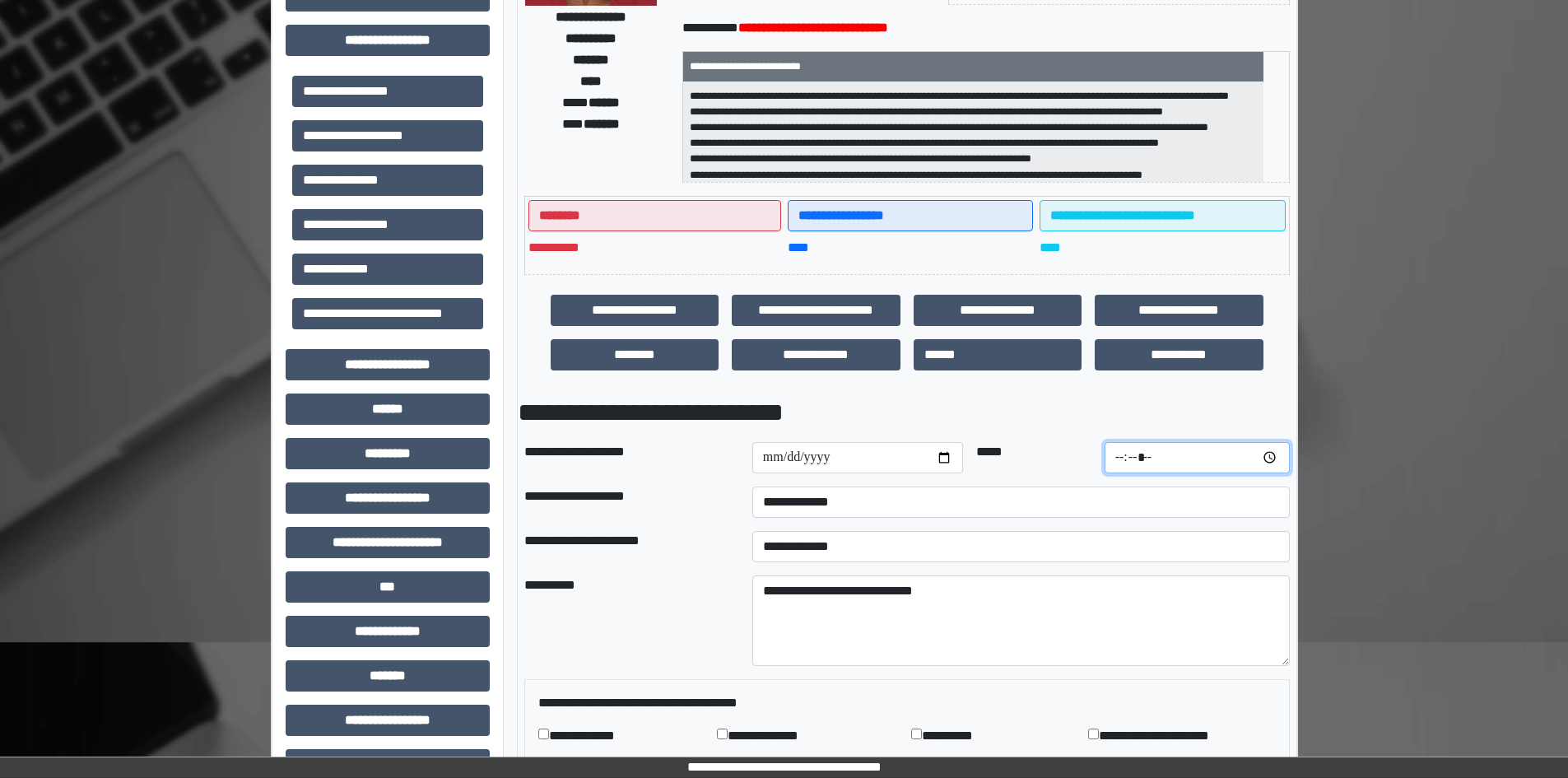 click at bounding box center (1197, 458) 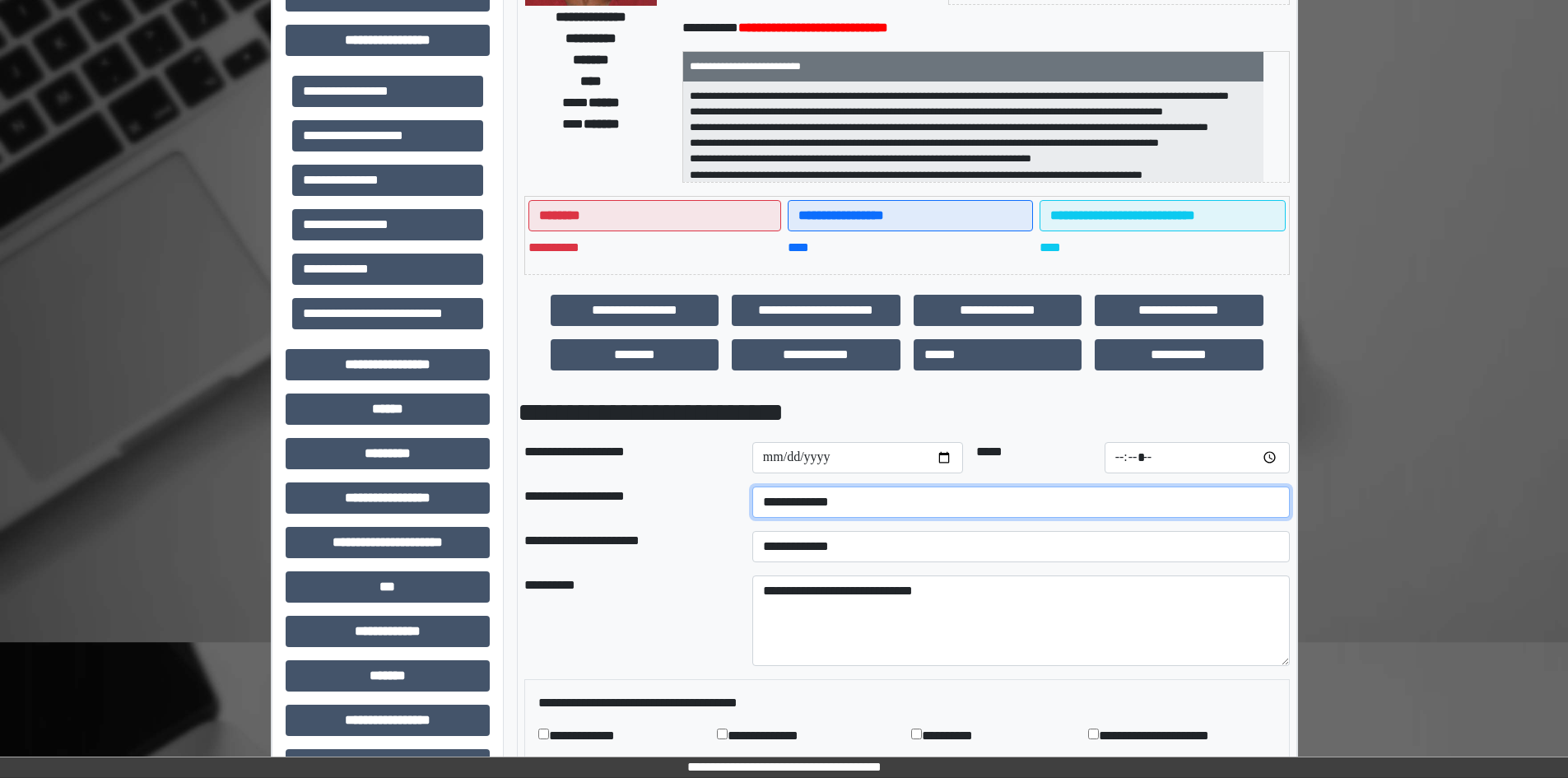 type on "*****" 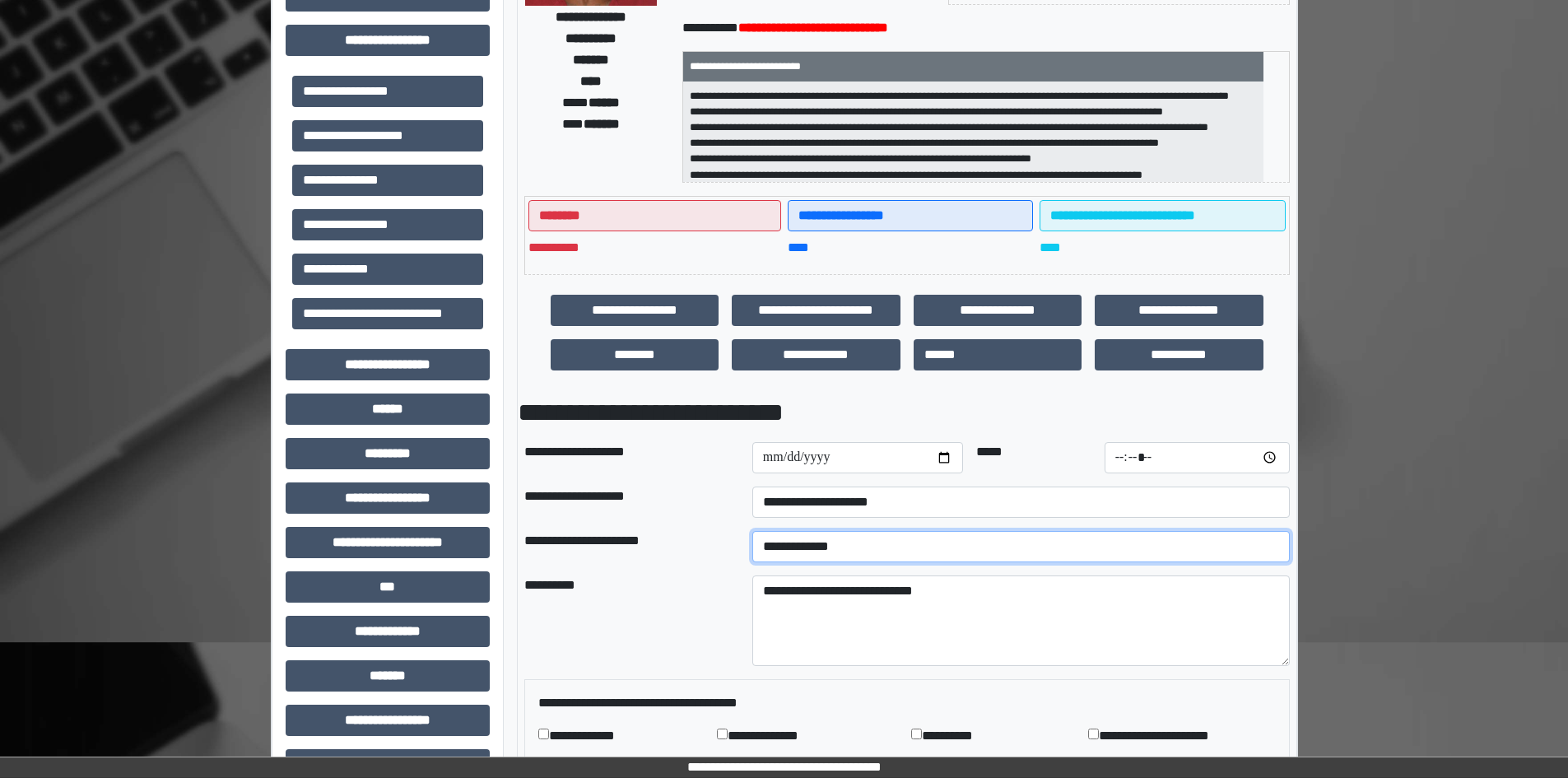 click on "**********" at bounding box center (1021, 547) 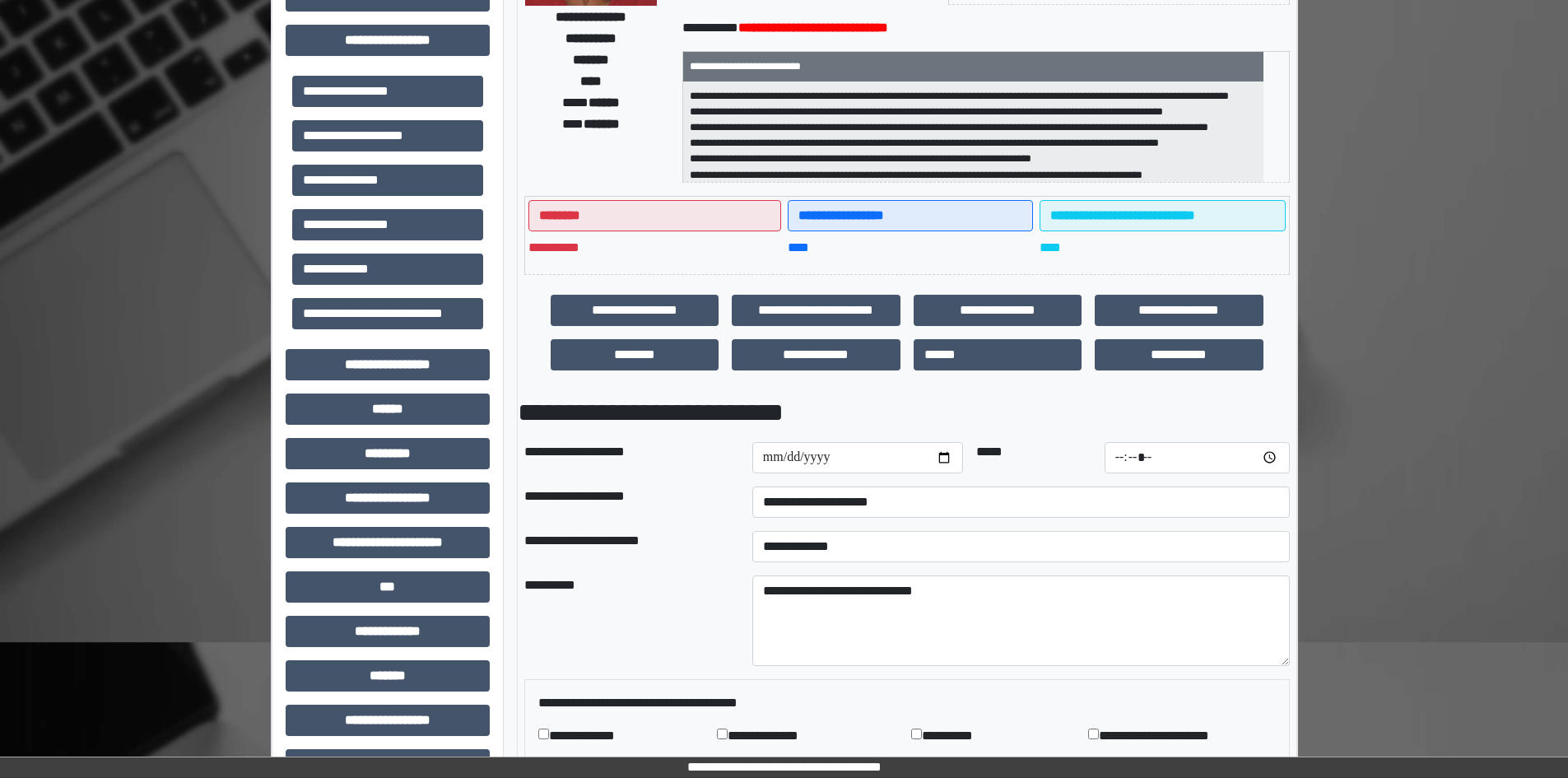 drag, startPoint x: 641, startPoint y: 581, endPoint x: 659, endPoint y: 571, distance: 20.59126 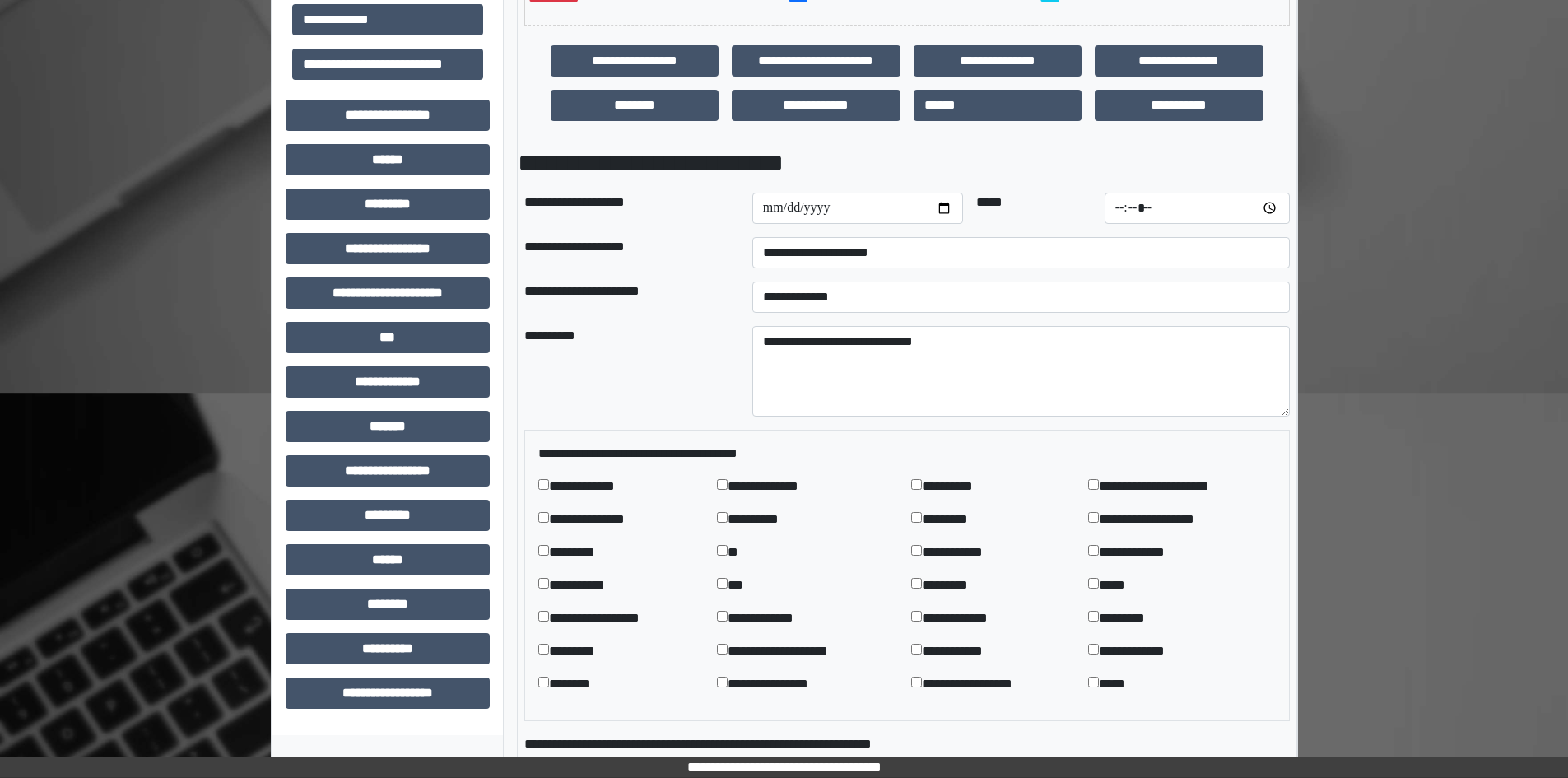 scroll, scrollTop: 576, scrollLeft: 0, axis: vertical 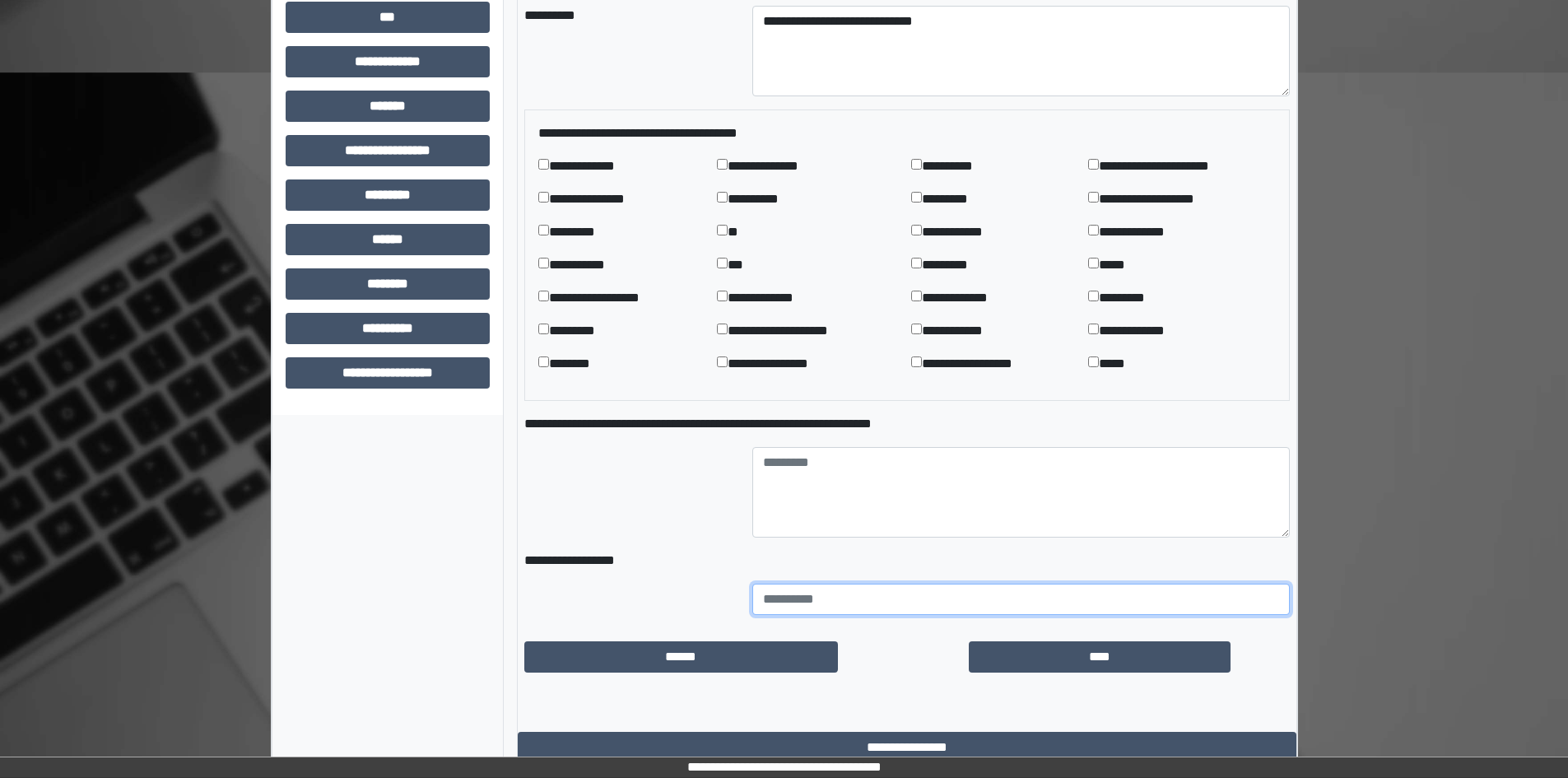 click at bounding box center [1021, 599] 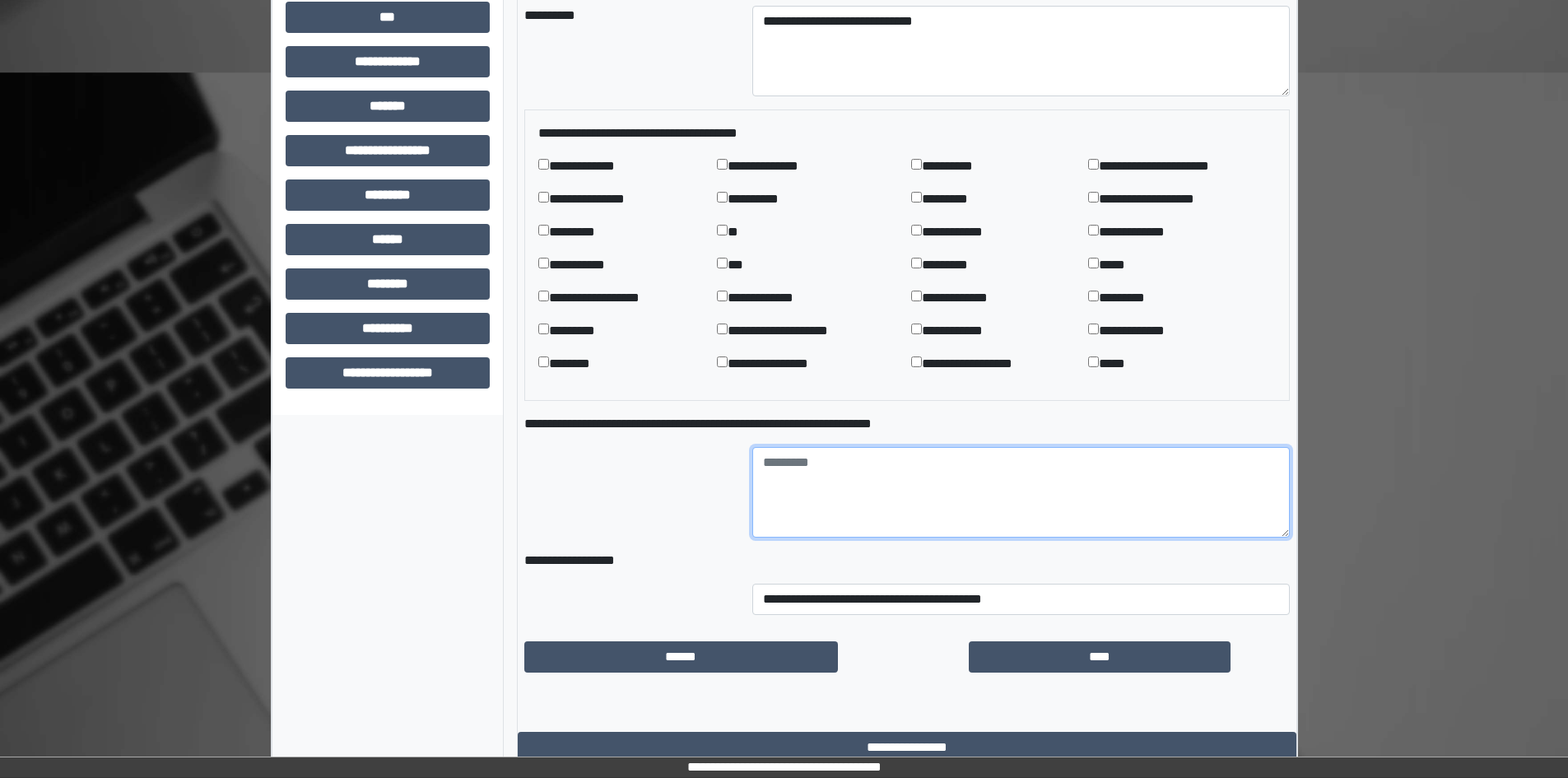 drag, startPoint x: 809, startPoint y: 501, endPoint x: 828, endPoint y: 501, distance: 19 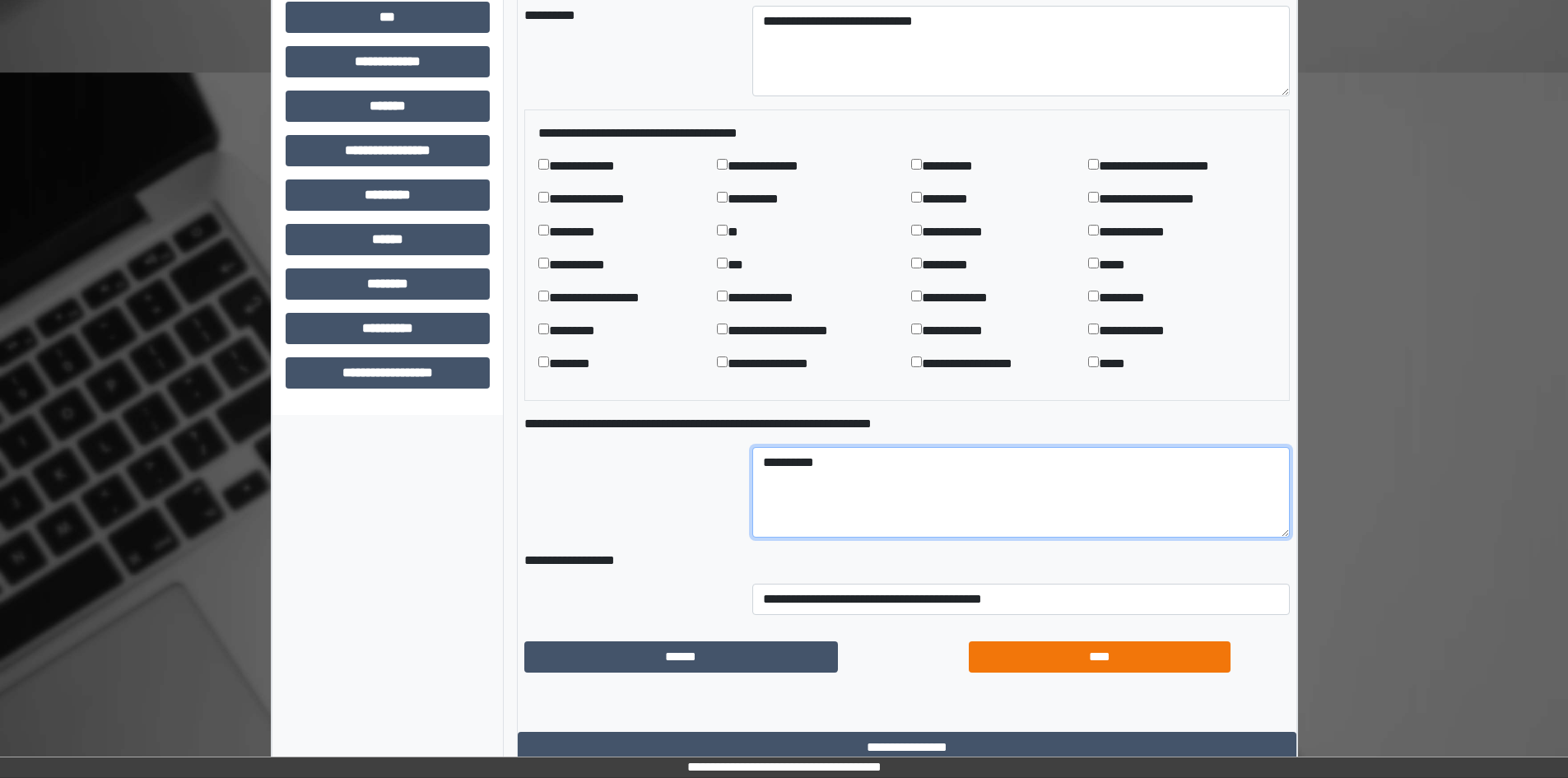type on "**********" 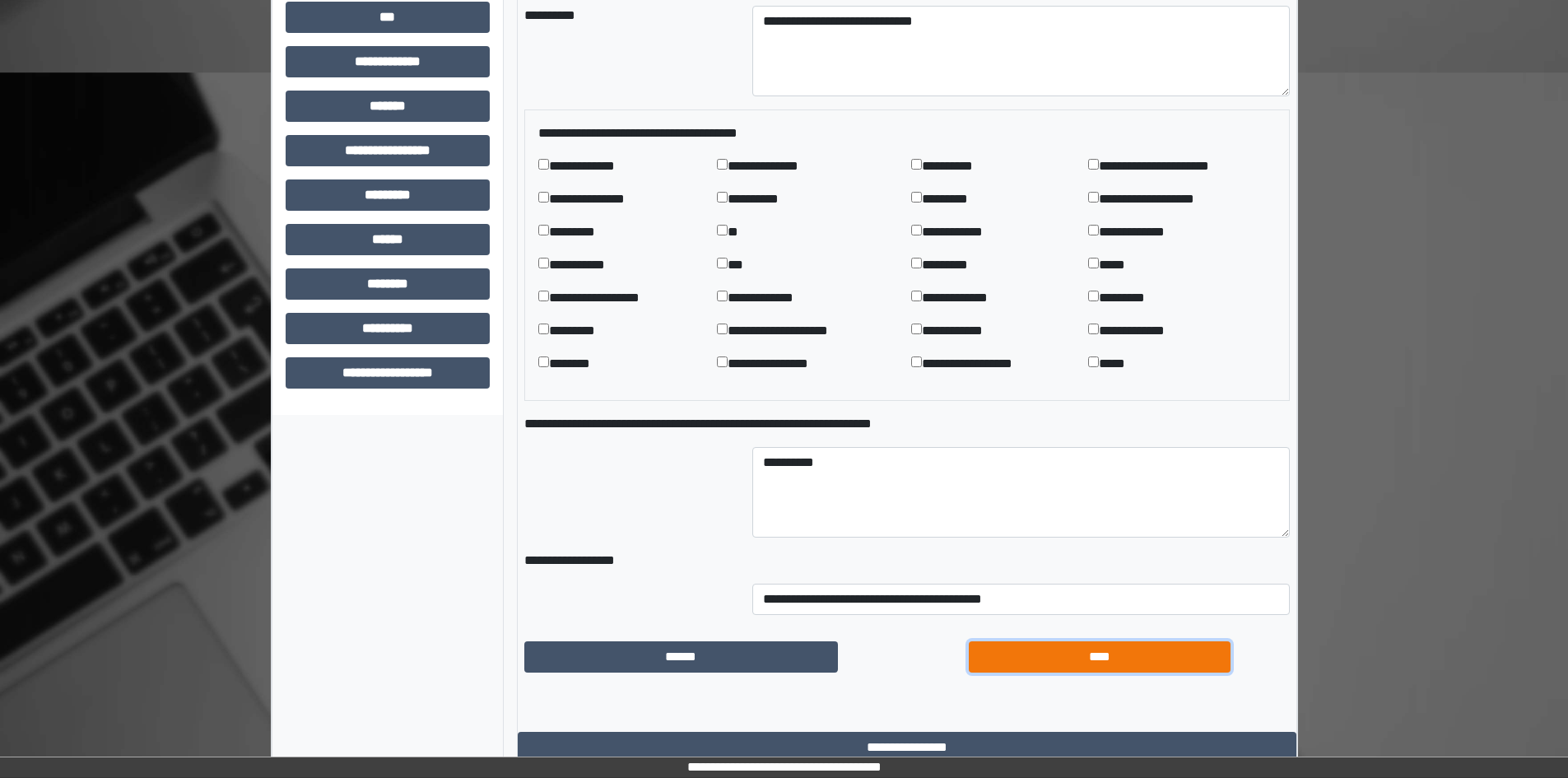 click on "****" at bounding box center [1100, 657] 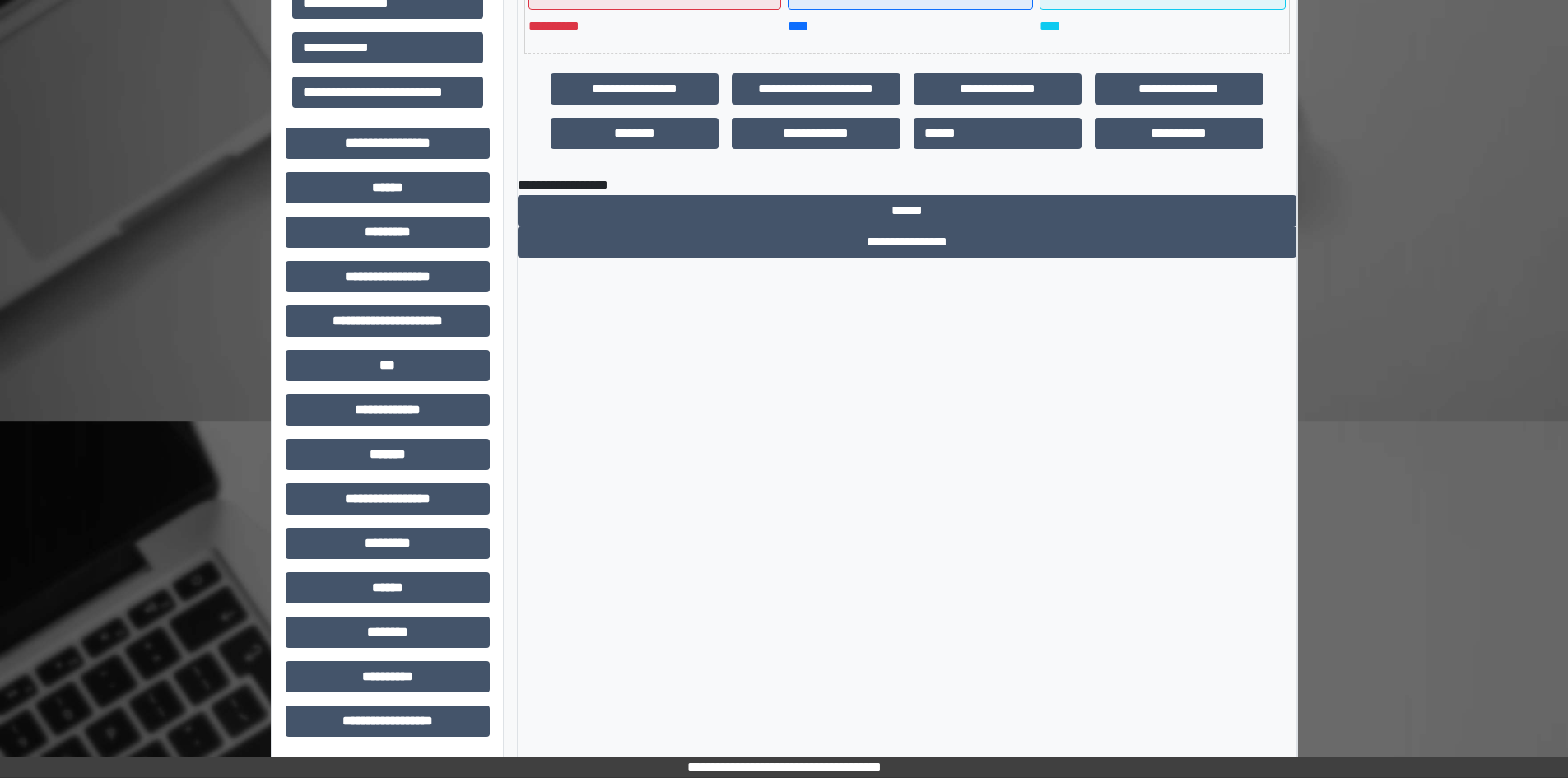 scroll, scrollTop: 468, scrollLeft: 0, axis: vertical 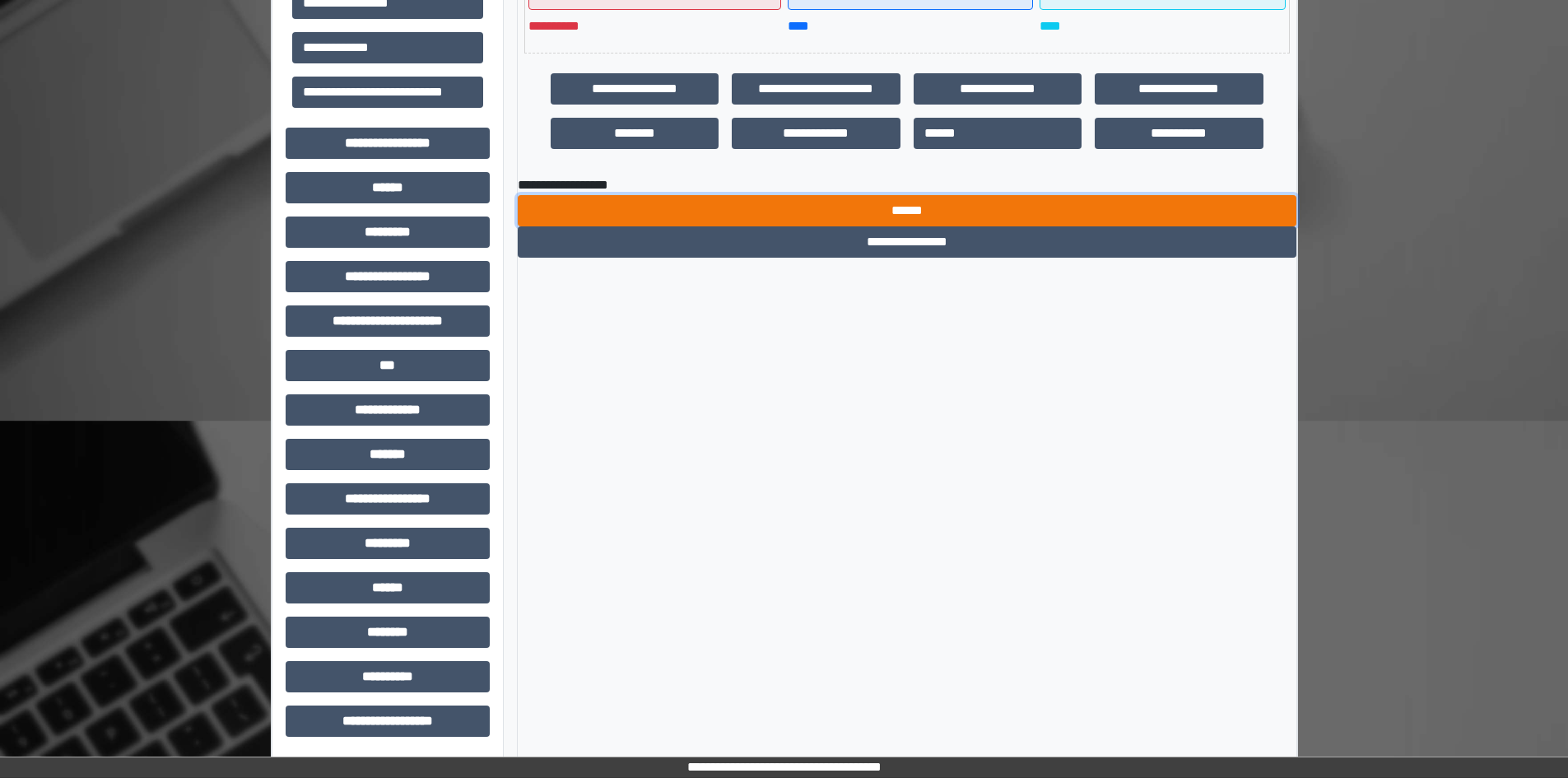 click on "******" at bounding box center [907, 211] 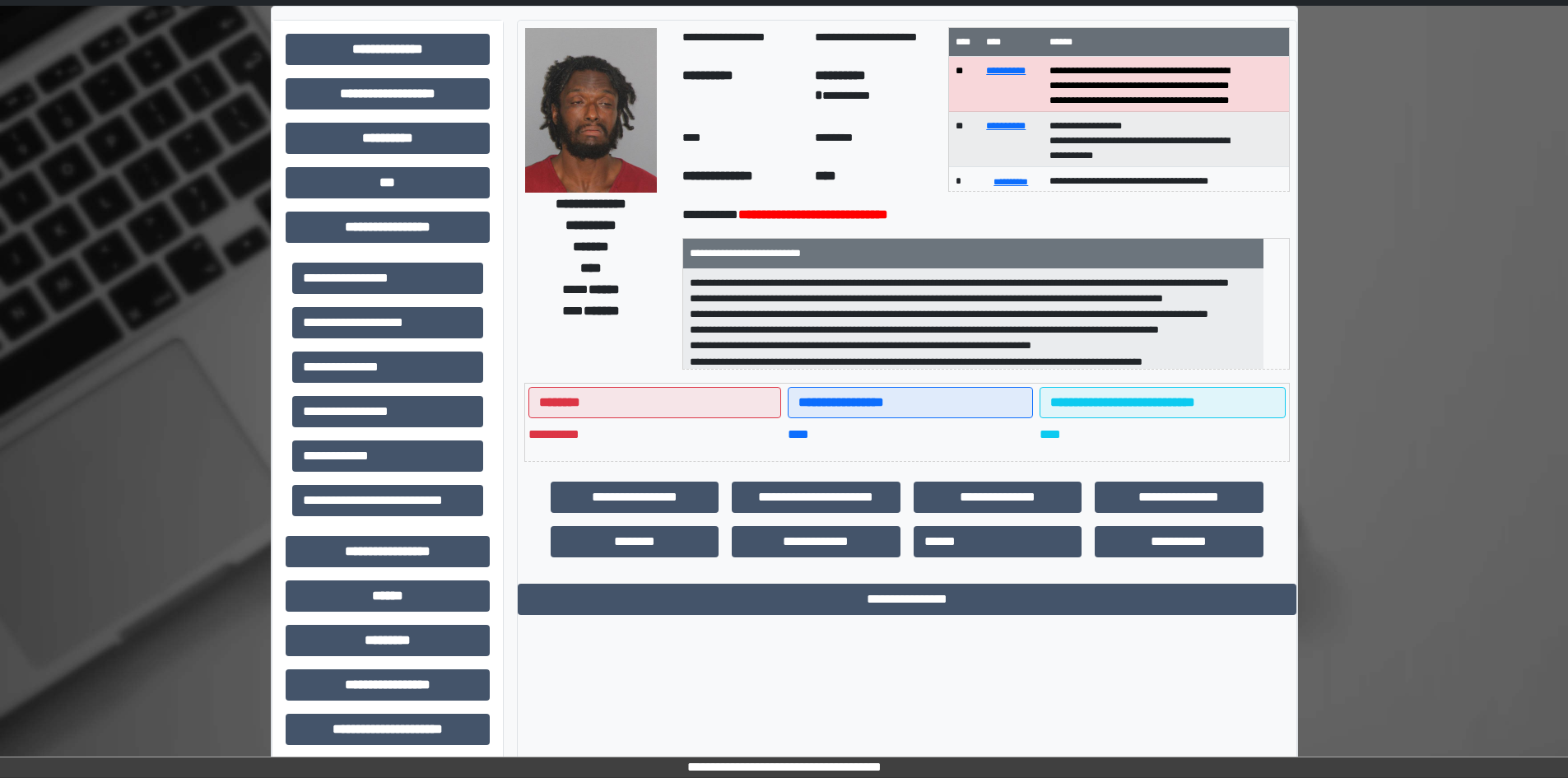scroll, scrollTop: 57, scrollLeft: 0, axis: vertical 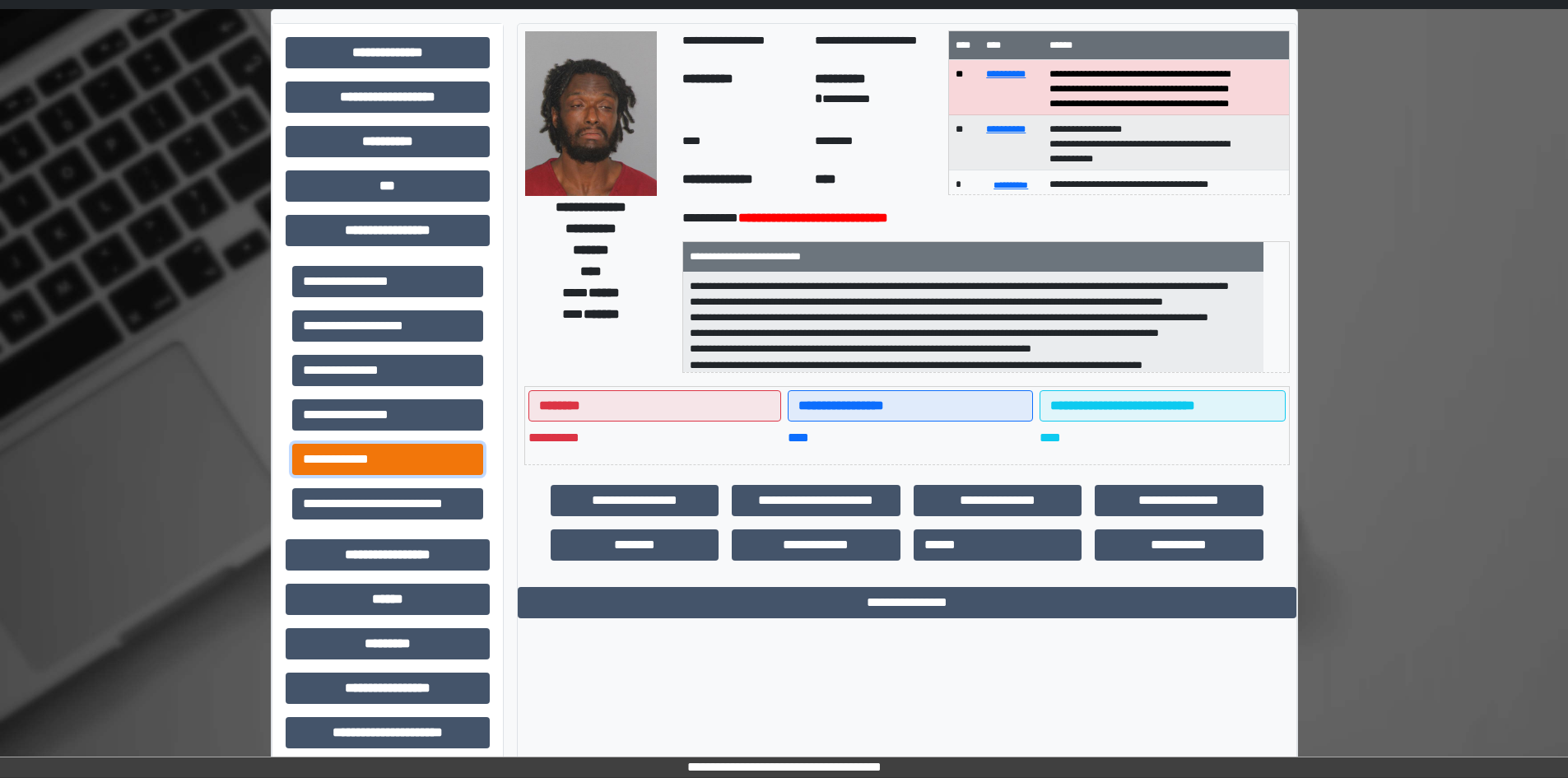 click on "**********" at bounding box center (388, 459) 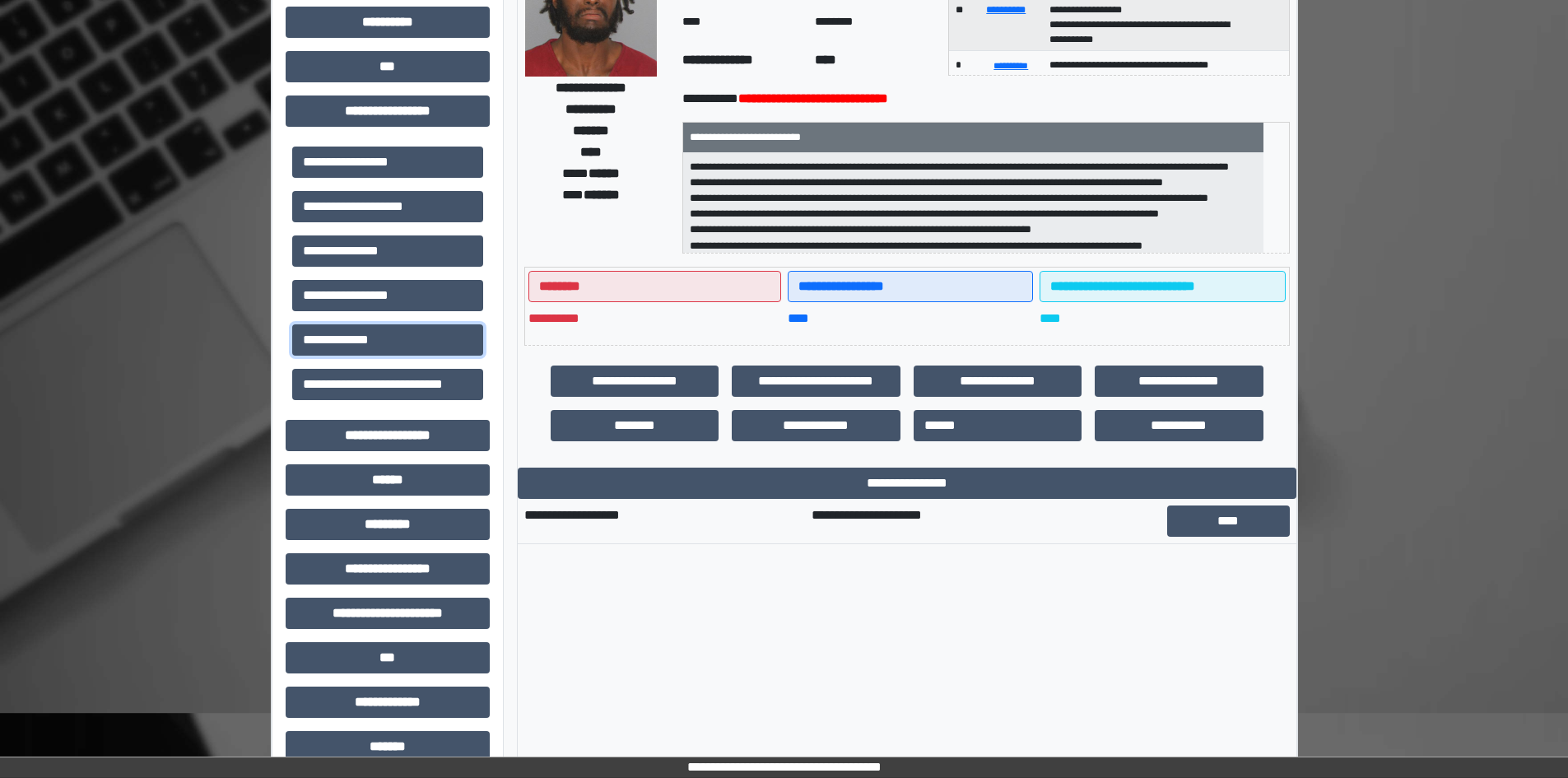 scroll, scrollTop: 386, scrollLeft: 0, axis: vertical 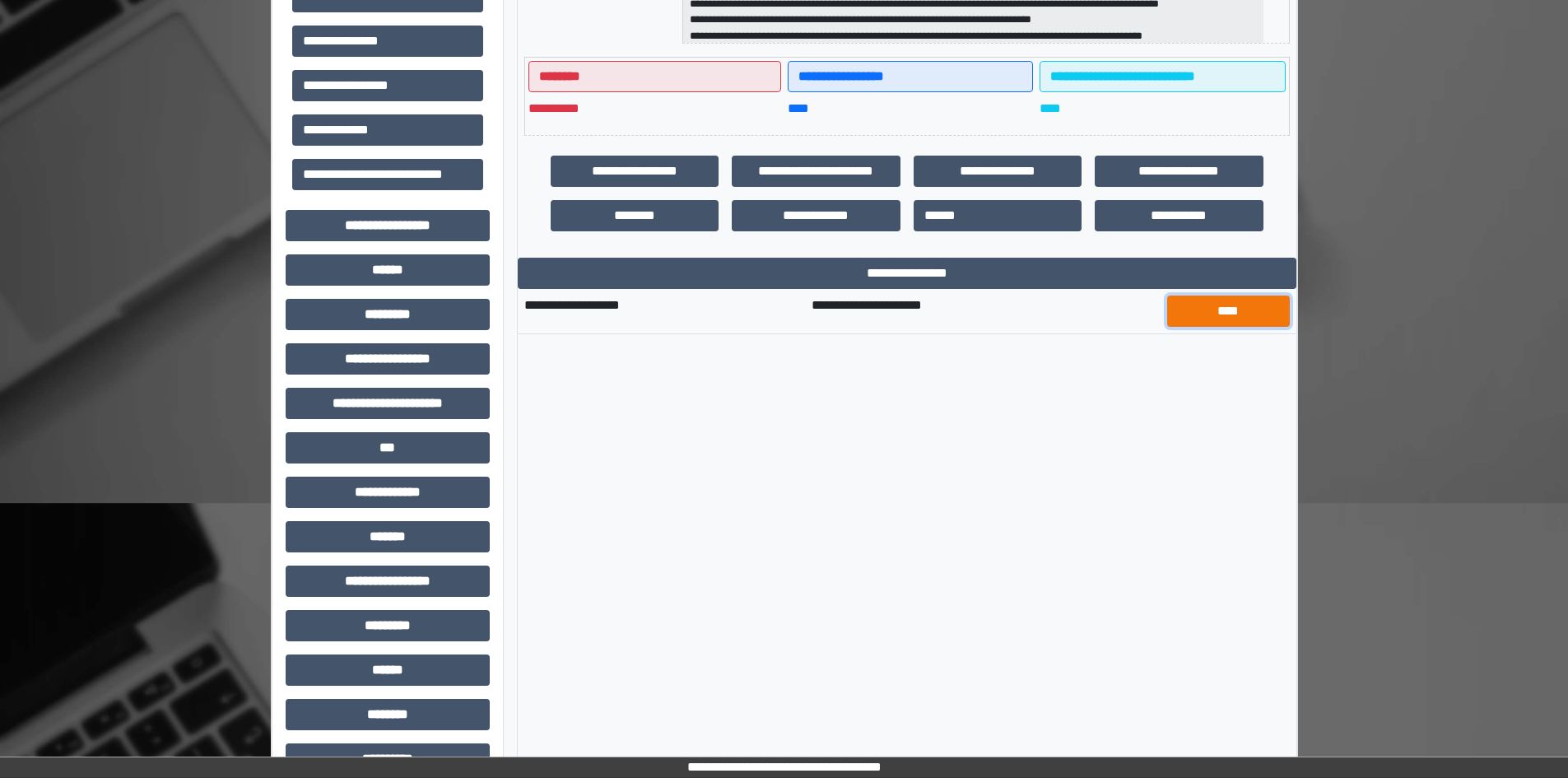 click on "****" at bounding box center [1228, 311] 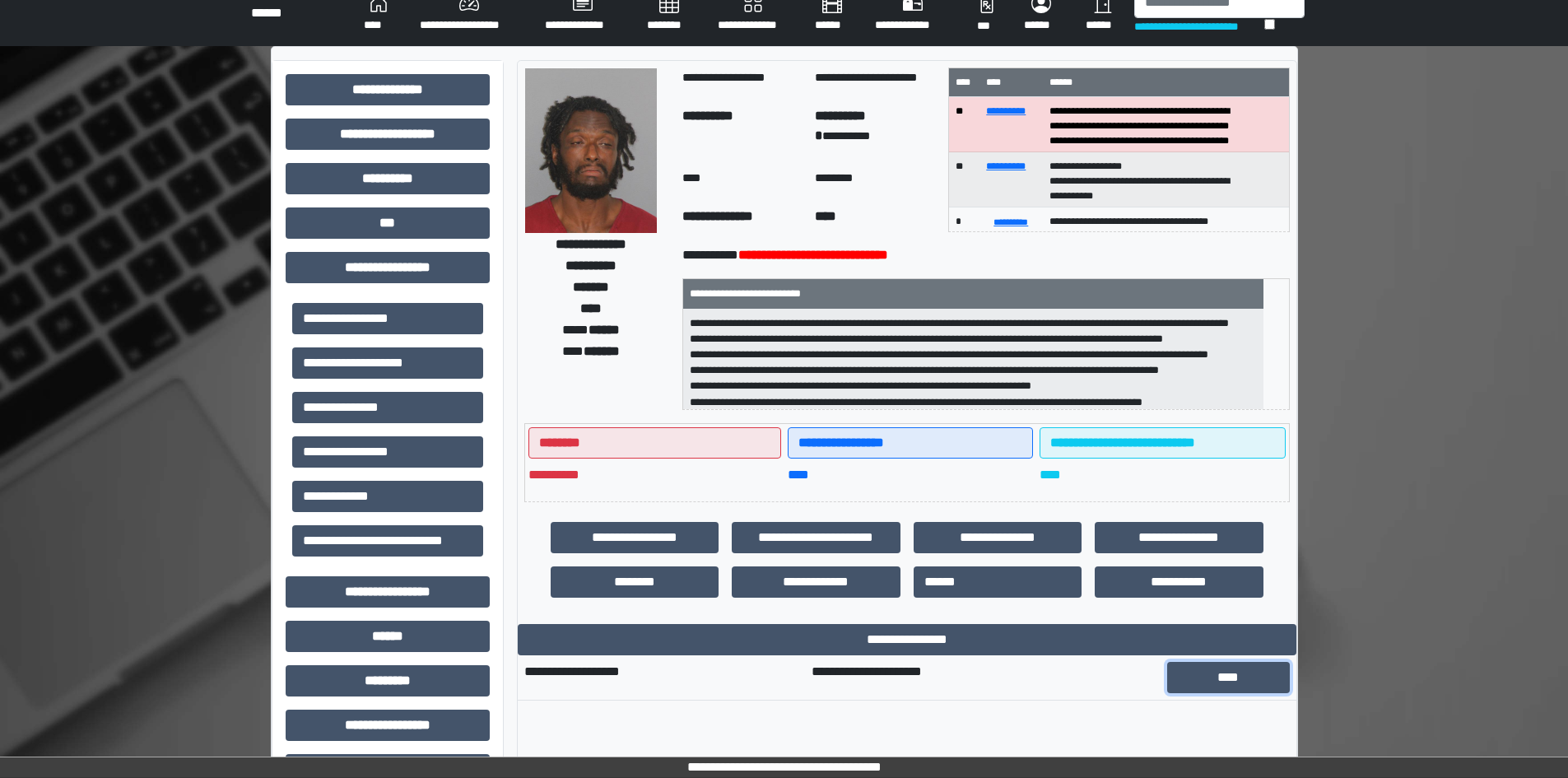scroll, scrollTop: 0, scrollLeft: 0, axis: both 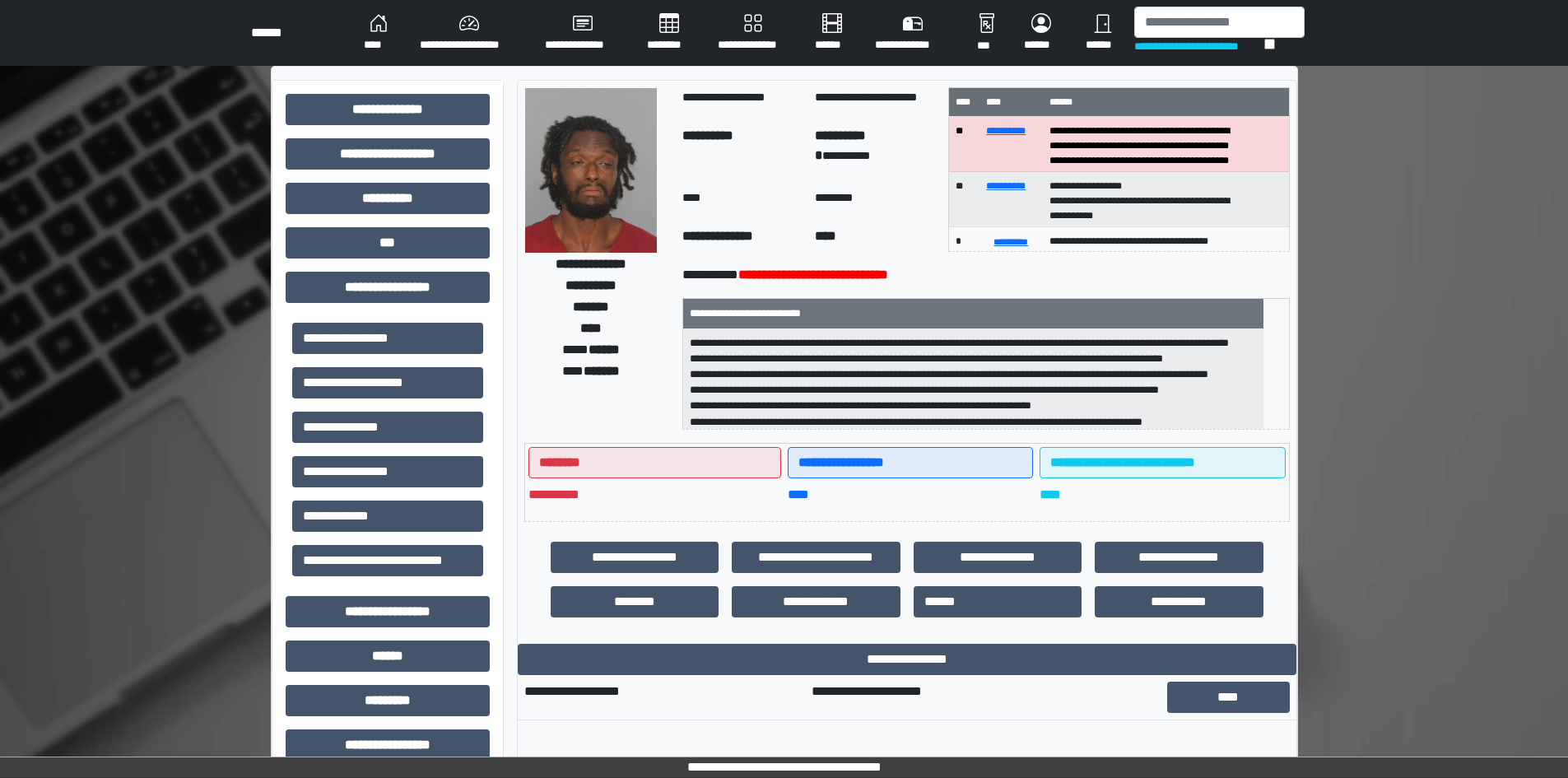 click on "******" at bounding box center (1103, 33) 